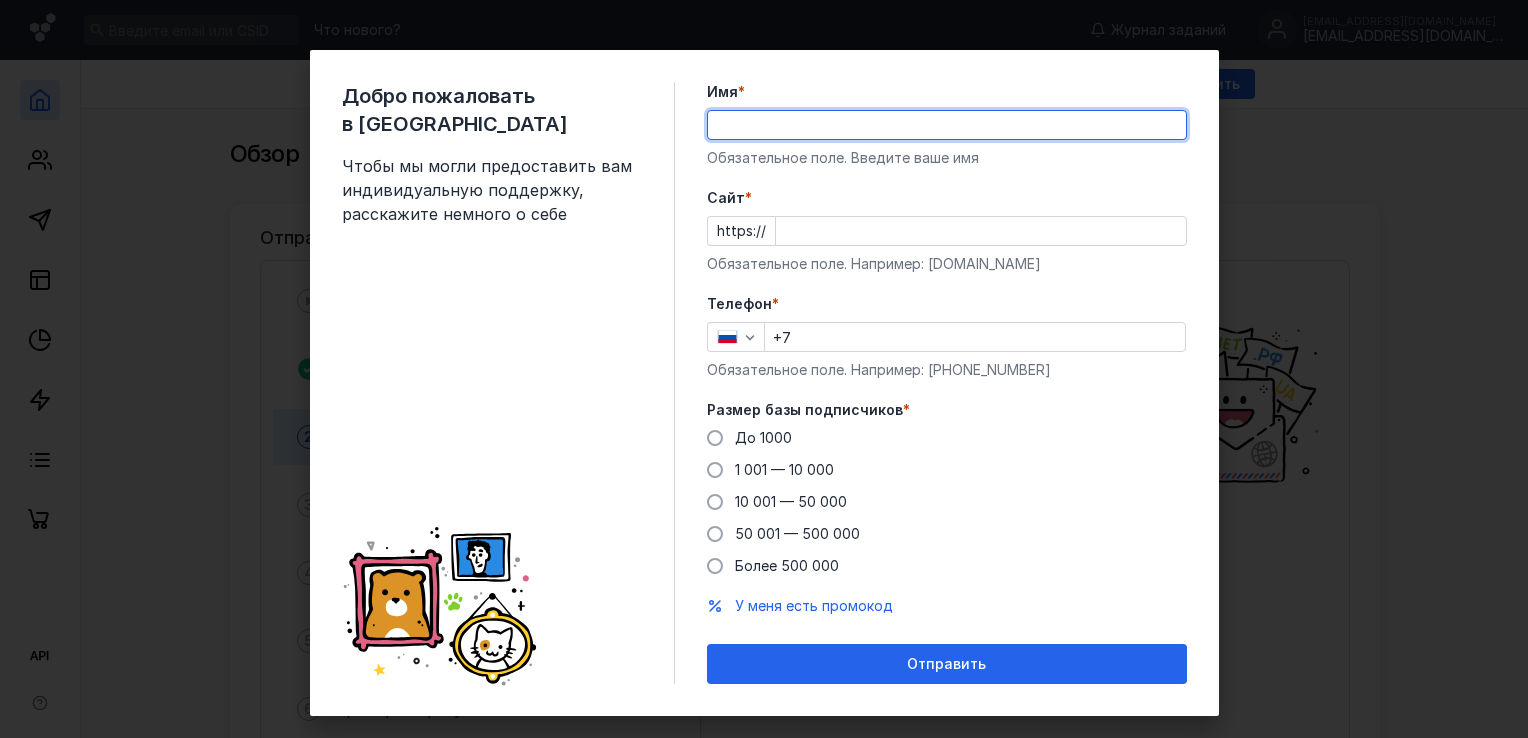 scroll, scrollTop: 0, scrollLeft: 0, axis: both 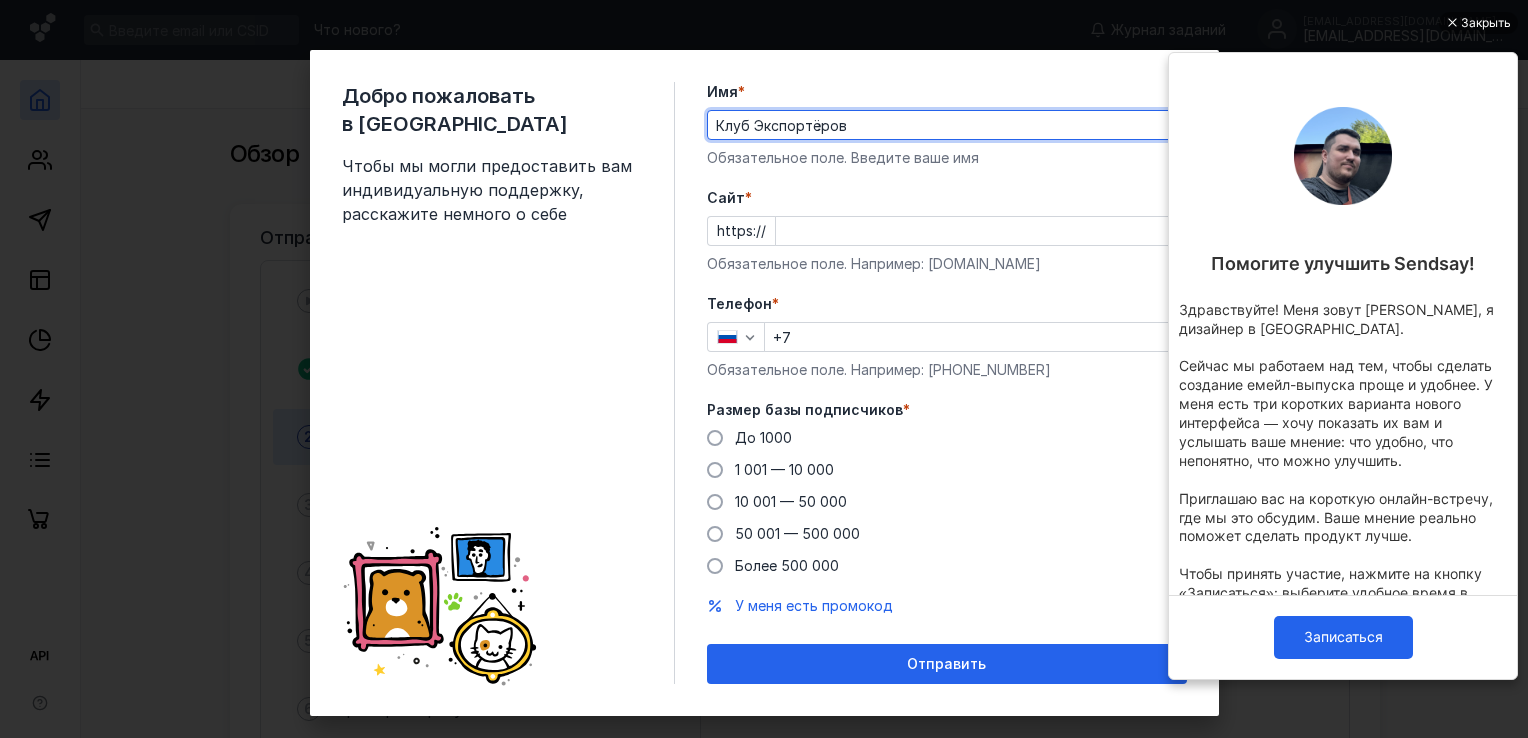 type on "Клуб Экспортёров" 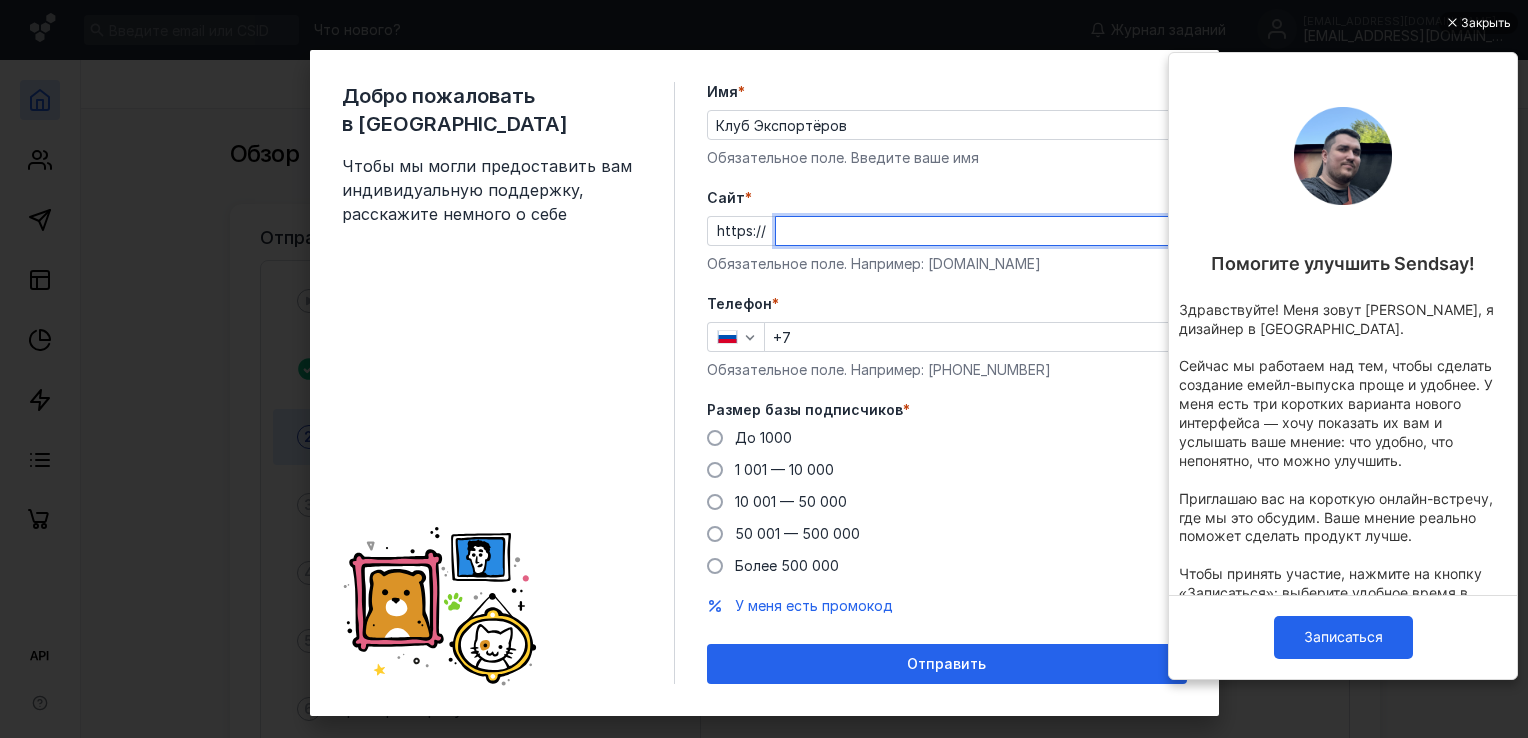 click on "Cайт  *" at bounding box center (981, 231) 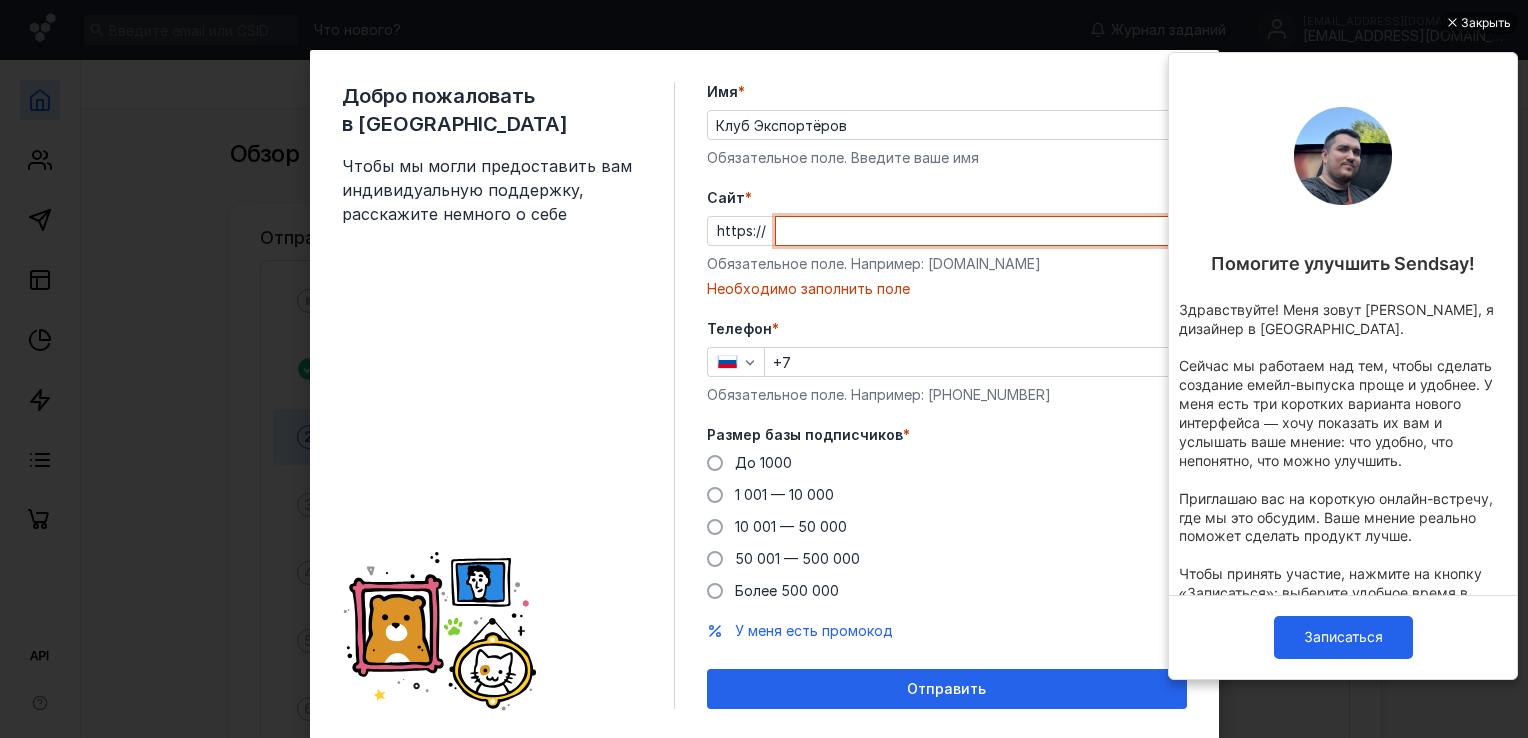 click on "Cайт  *" at bounding box center [981, 231] 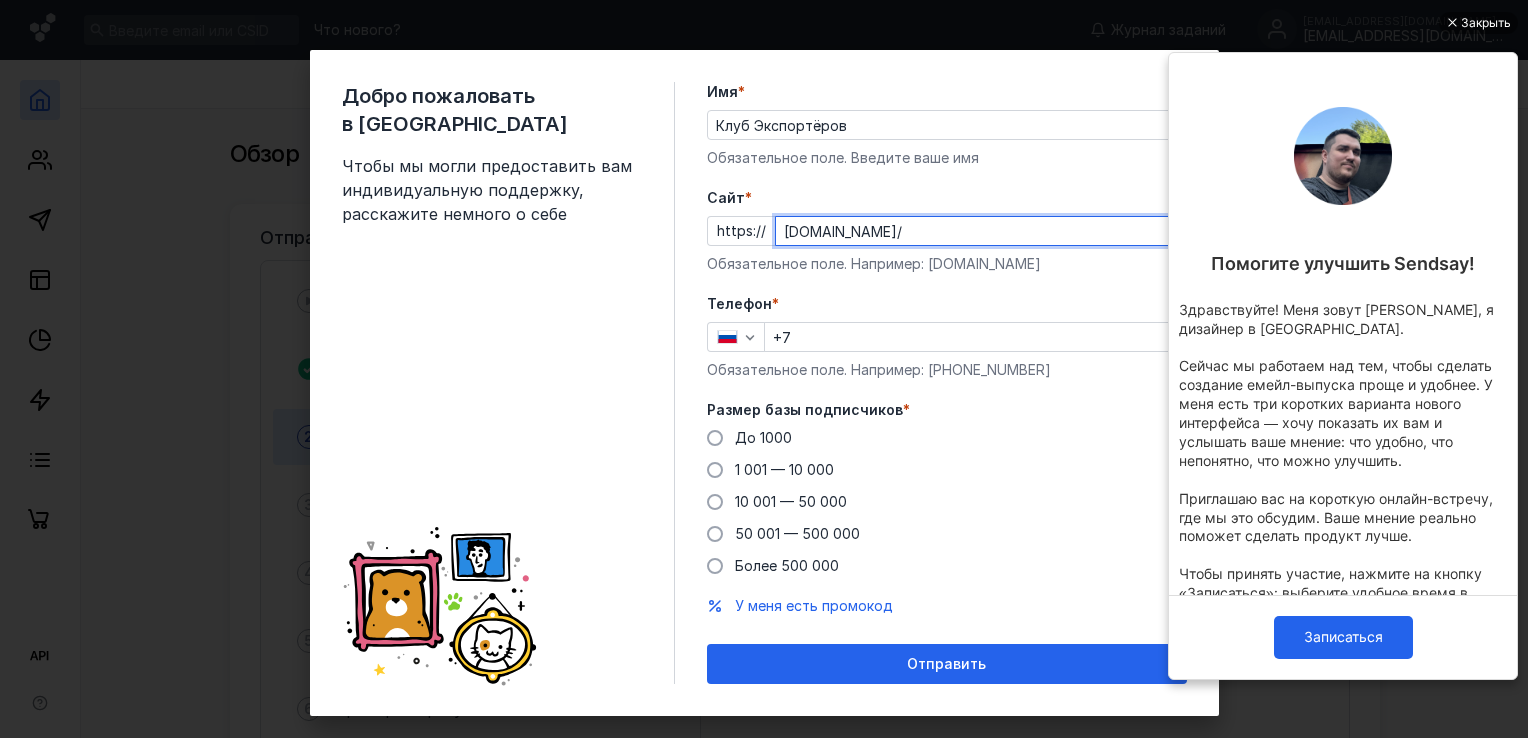 type on "[DOMAIN_NAME]/" 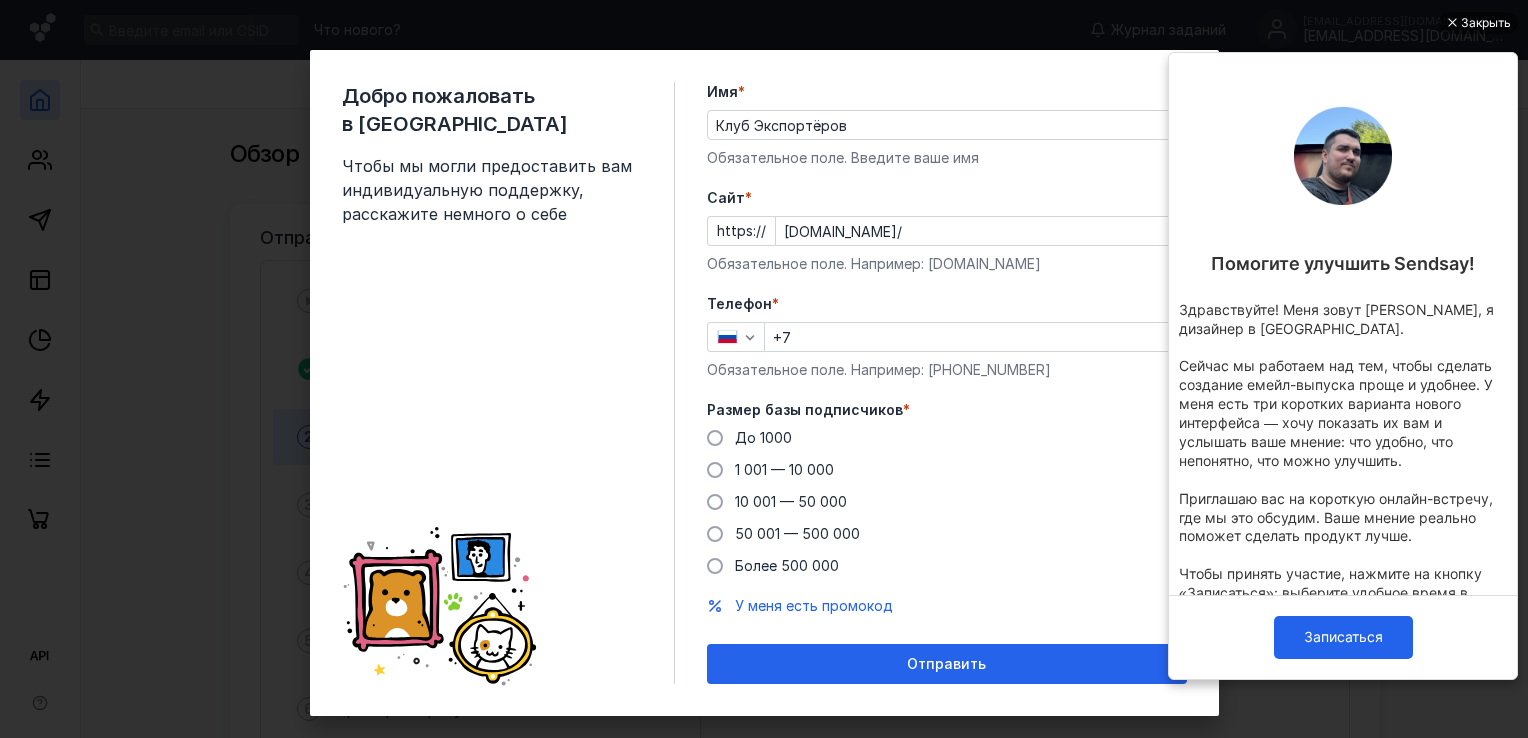 click on "Имя  * Клуб Экспортёров Обязательное поле. Введите ваше имя [PERSON_NAME]  * https:// [DOMAIN_NAME]/ Обязательное поле. Например: [DOMAIN_NAME] Телефон  * +7 Обязательное поле. Например: [PHONE_NUMBER] Размер базы подписчиков  * До [DATE] 1 001 — 10 000 10 001 — 50 000 50 001 — 500 000 Более 500 000 У меня есть промокод Отправить" at bounding box center (947, 383) 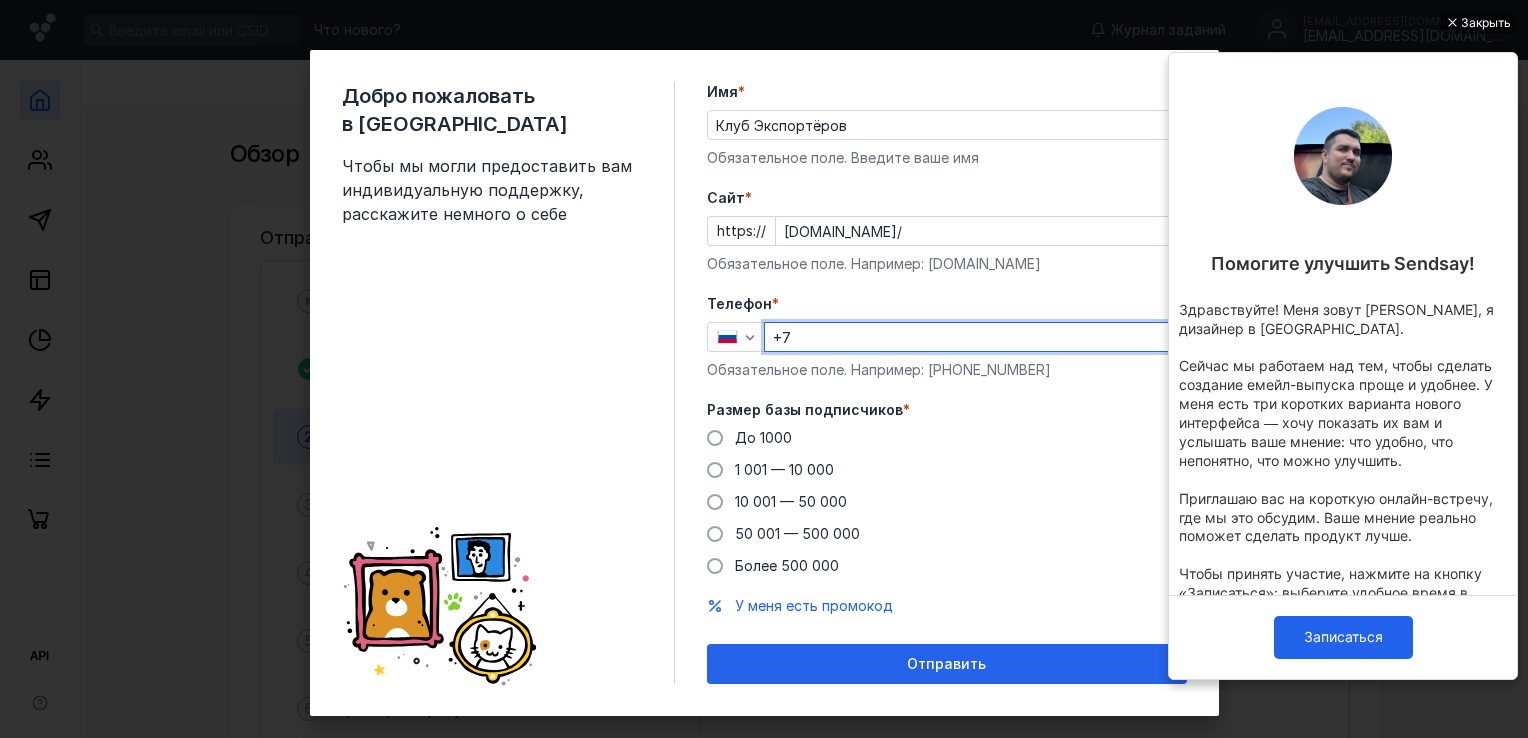 click on "+7" at bounding box center (975, 337) 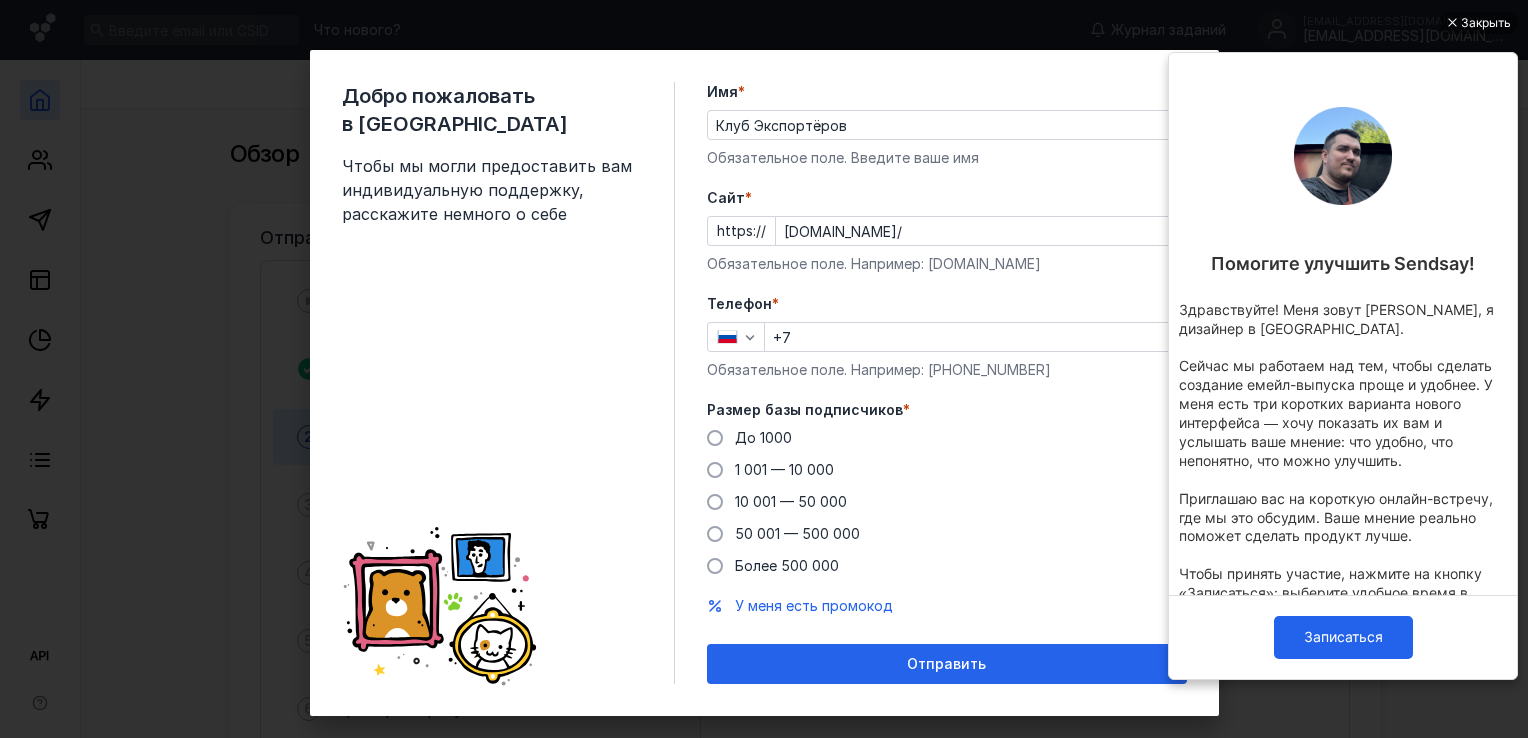 click on "Добро пожаловать в Sendsay Чтобы мы могли предоставить вам индивидуальную поддержку, расскажите немного о себе" at bounding box center (508, 383) 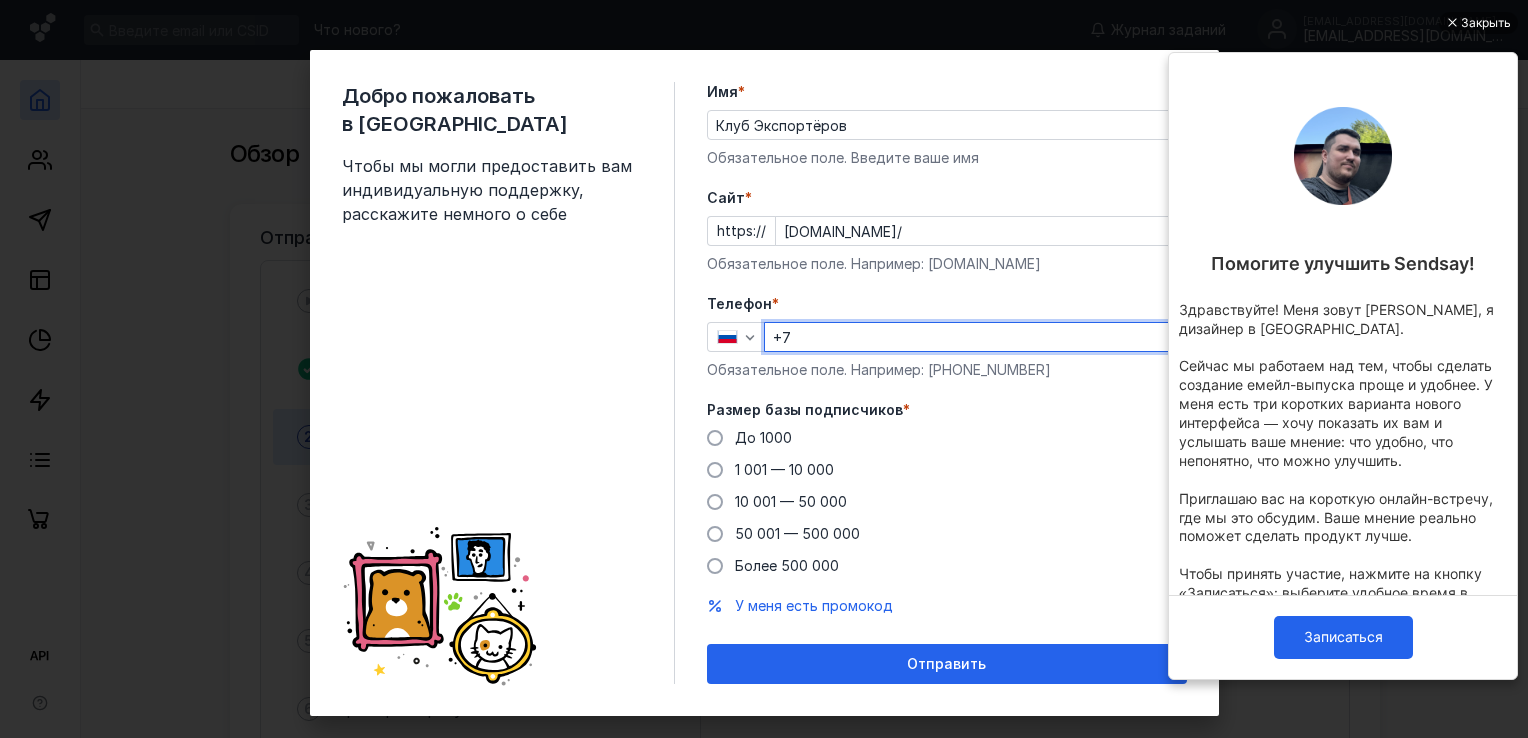 click on "+7" at bounding box center [975, 337] 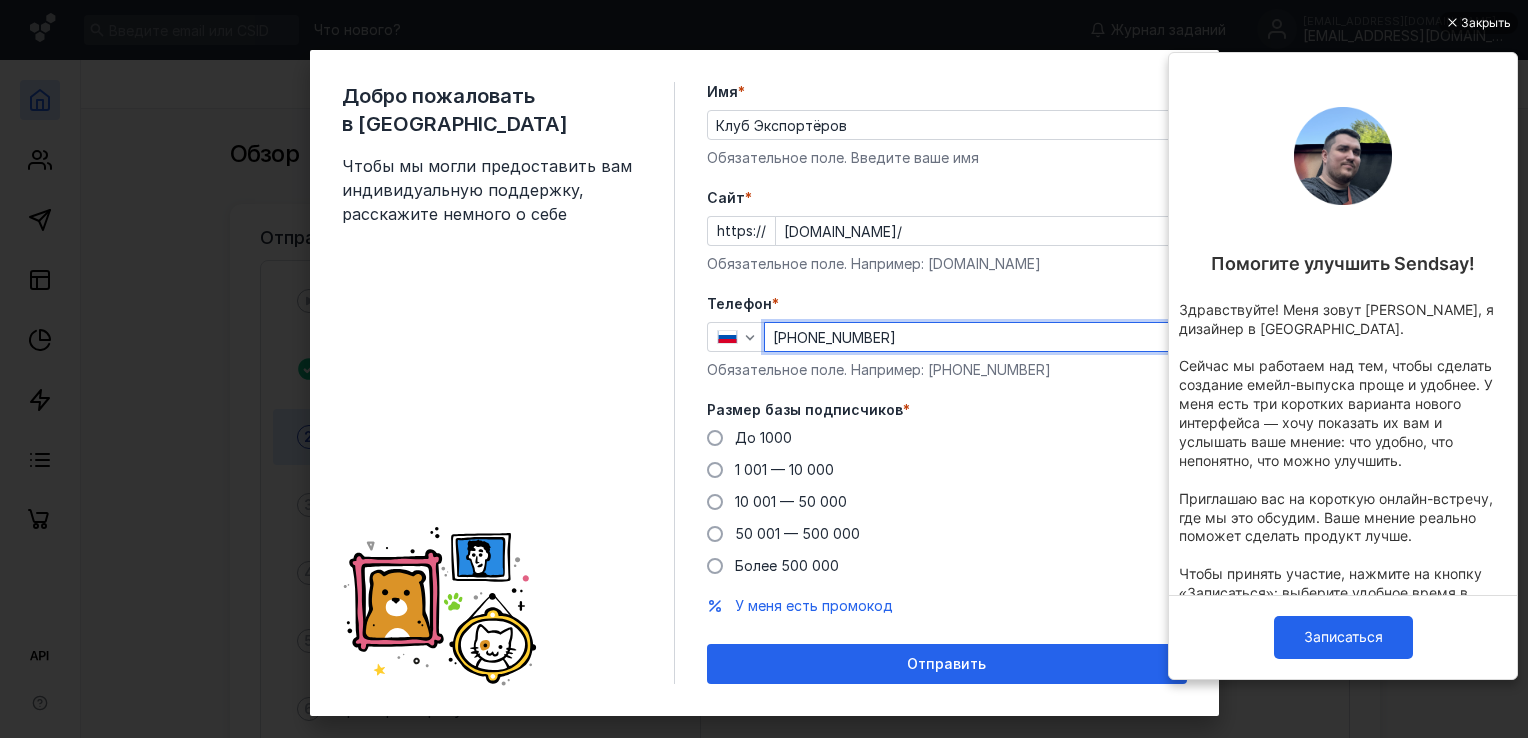 click on "[PHONE_NUMBER]" at bounding box center [975, 337] 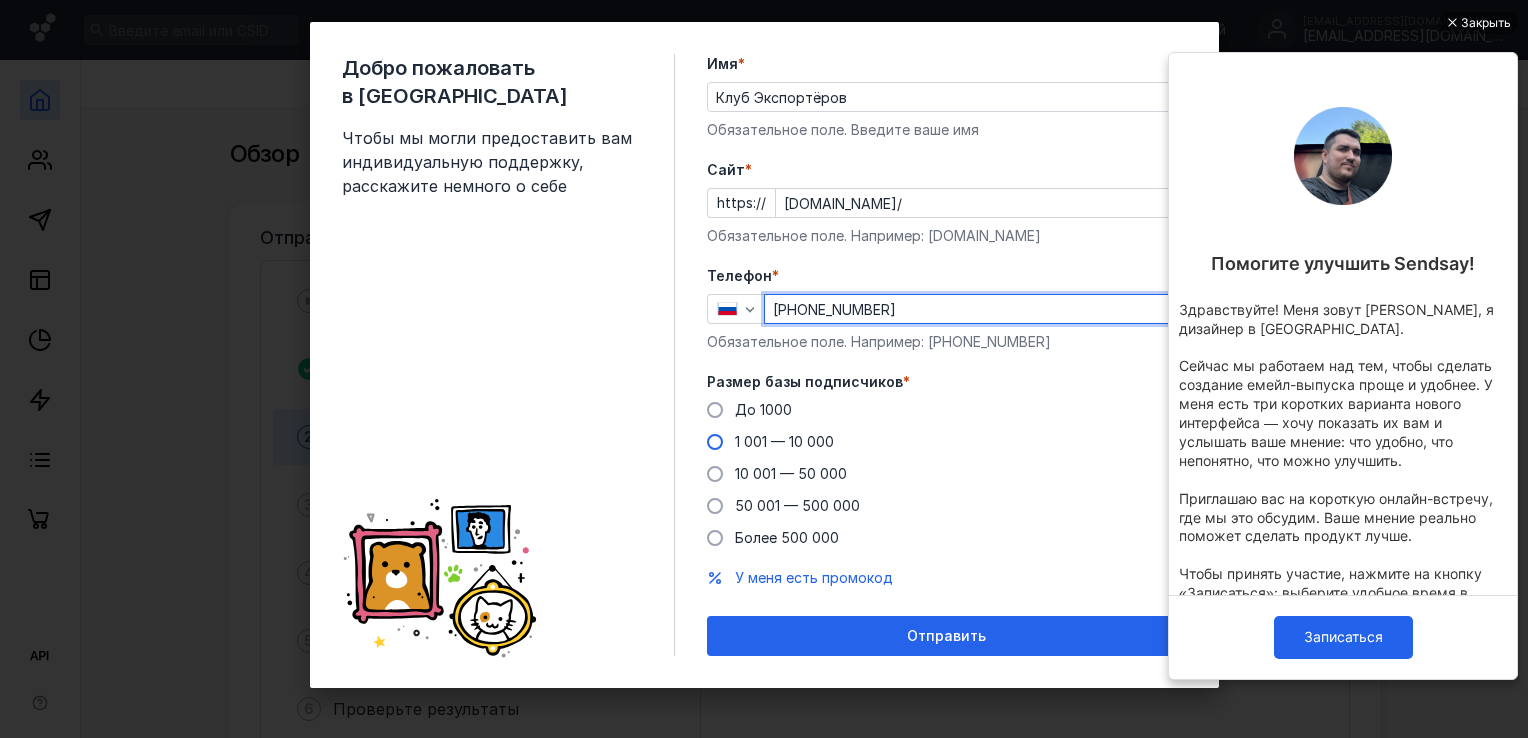 type on "[PHONE_NUMBER]" 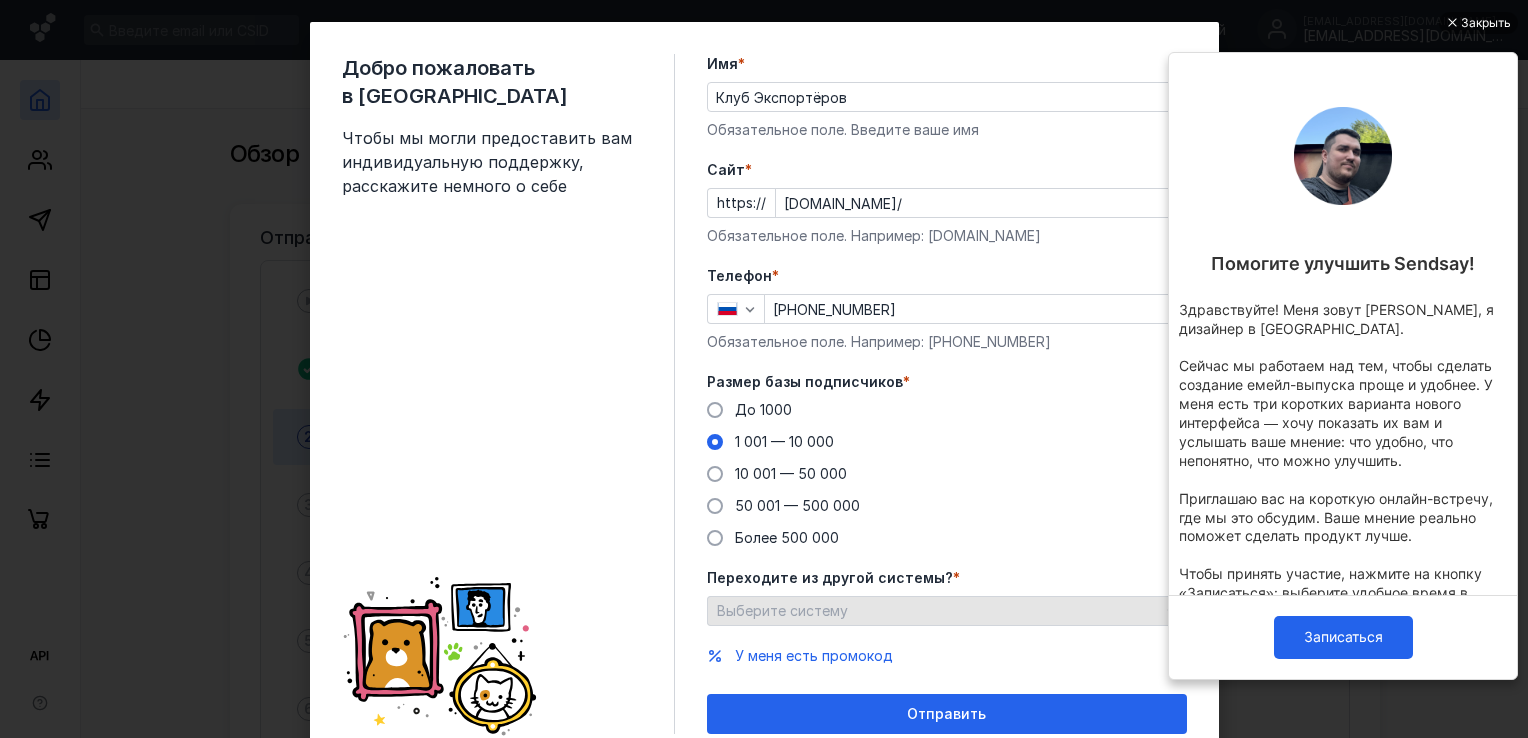 click on "Выберите систему" at bounding box center [782, 610] 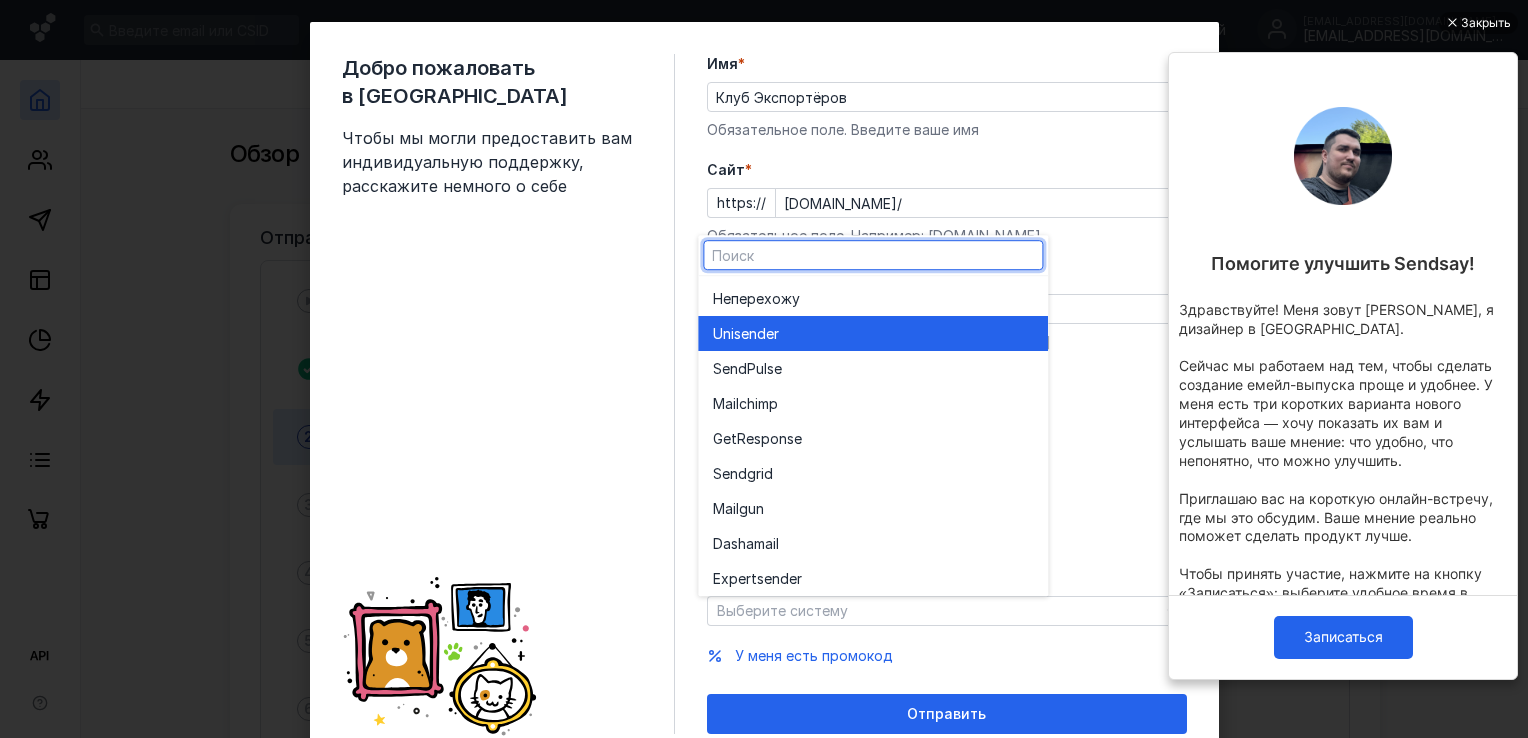 click on "Unisende r" at bounding box center (873, 333) 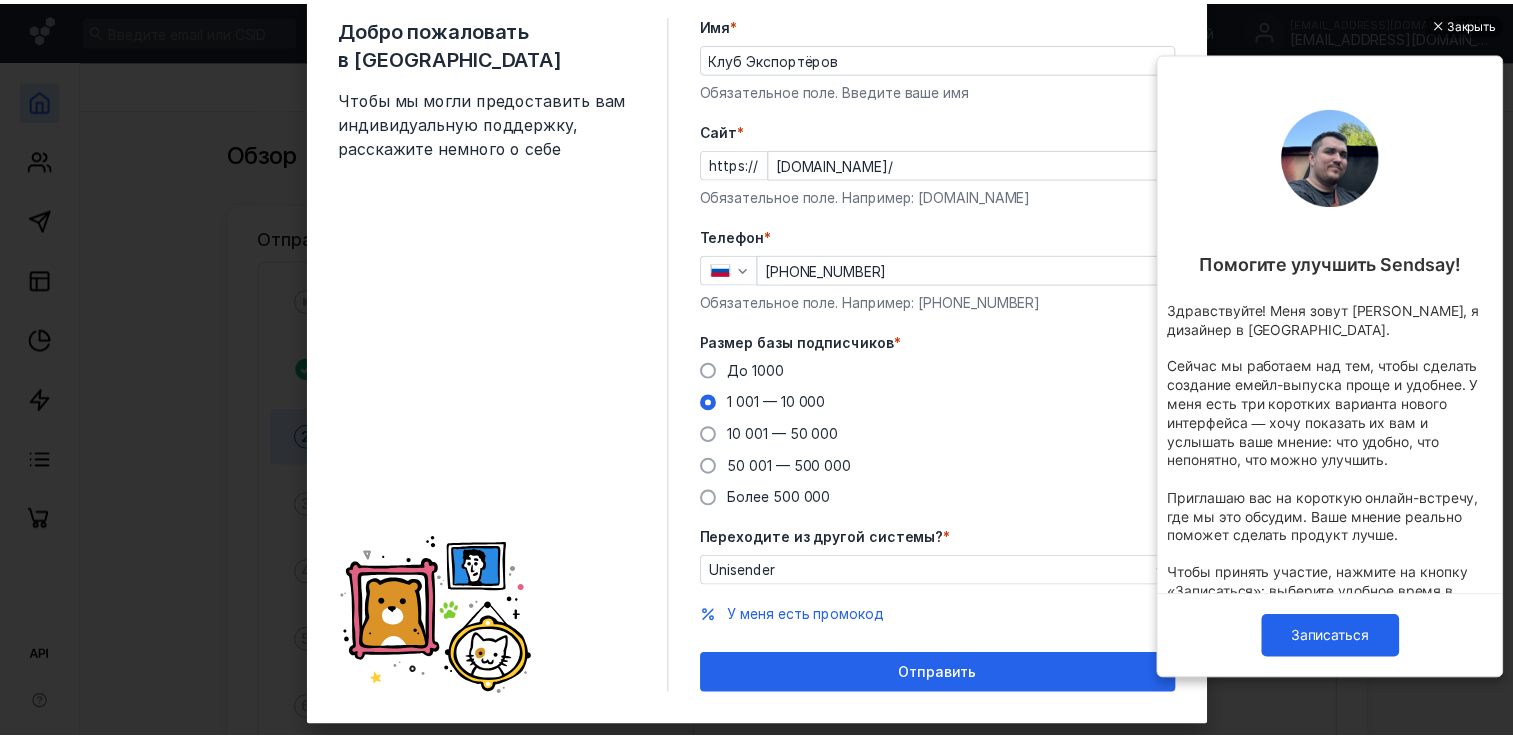 scroll, scrollTop: 105, scrollLeft: 0, axis: vertical 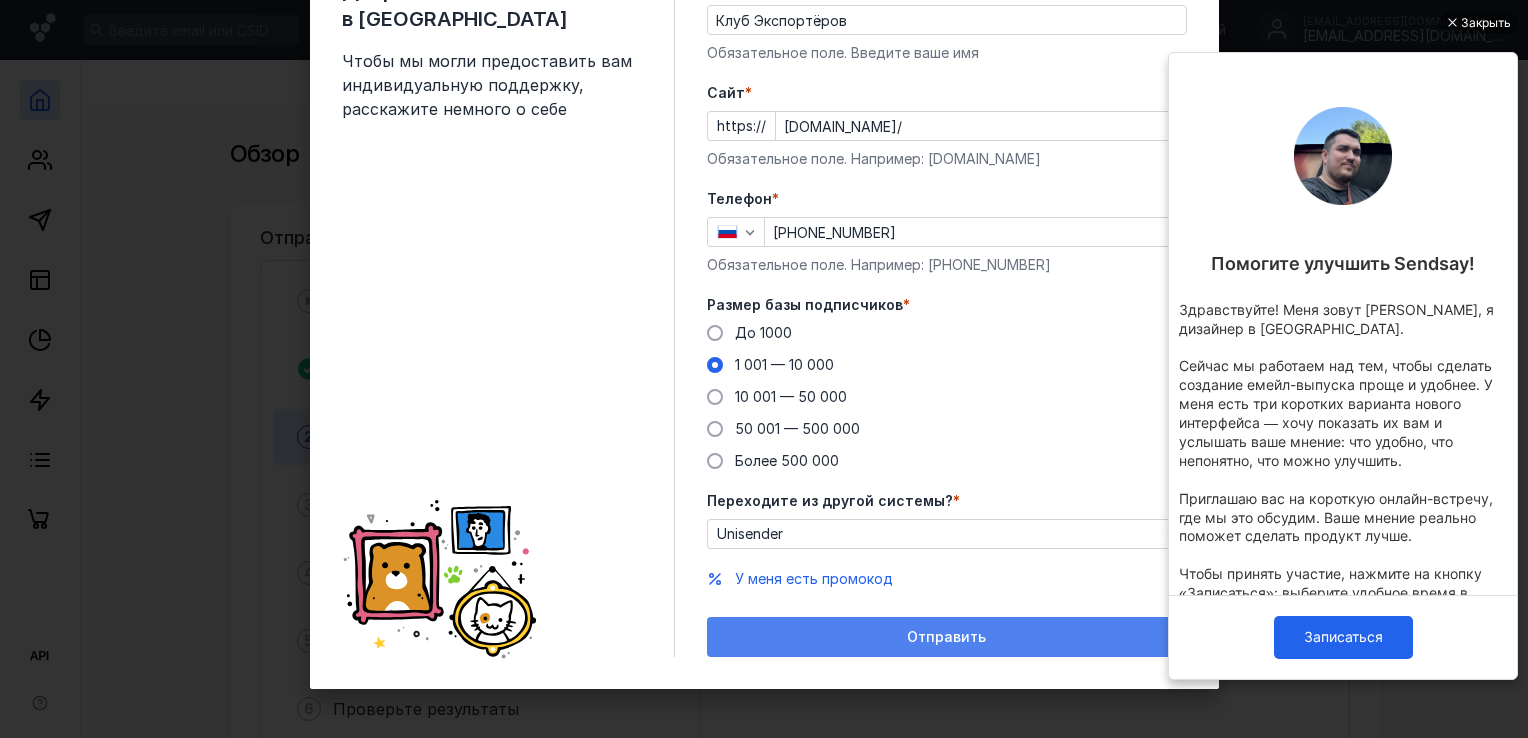 click on "Отправить" at bounding box center (946, 637) 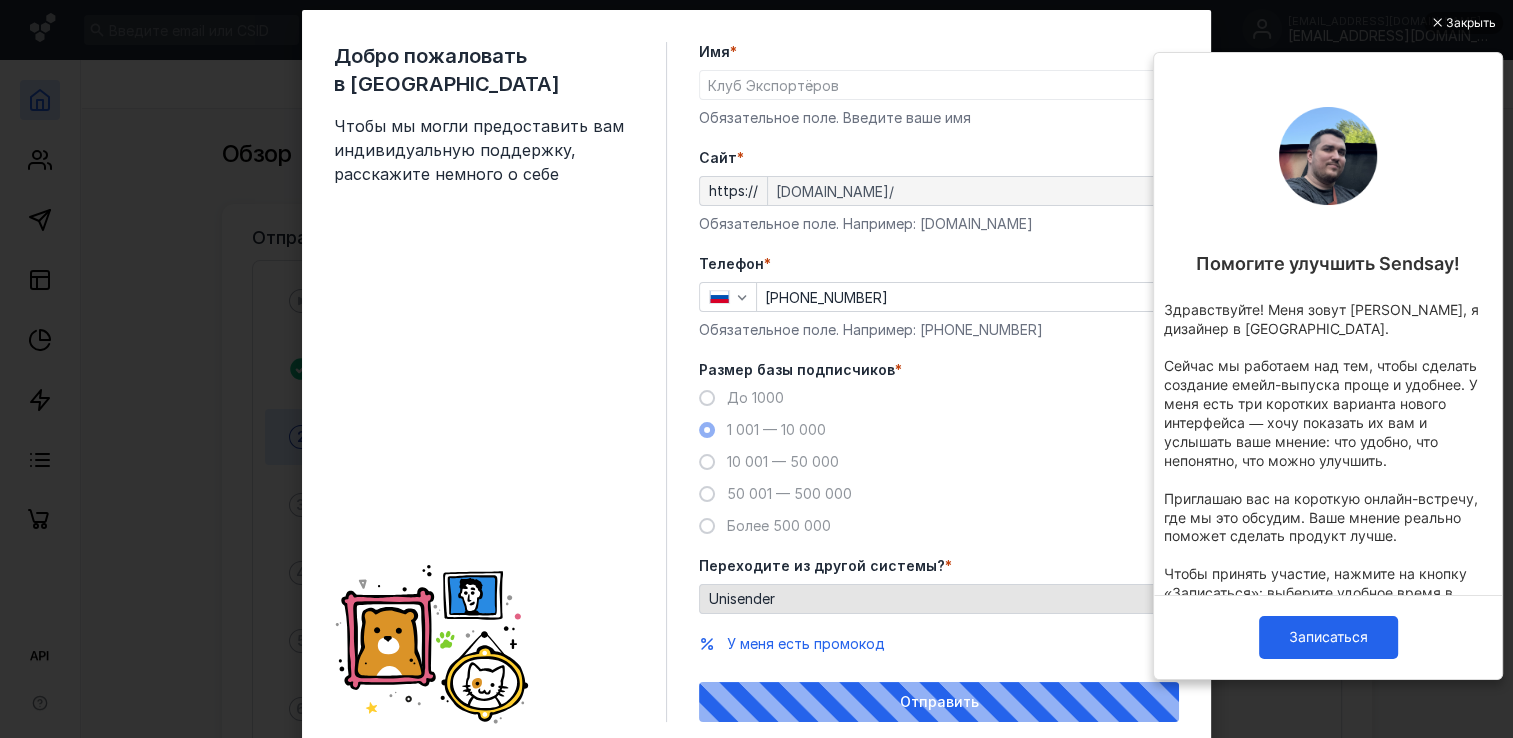 scroll, scrollTop: 5, scrollLeft: 0, axis: vertical 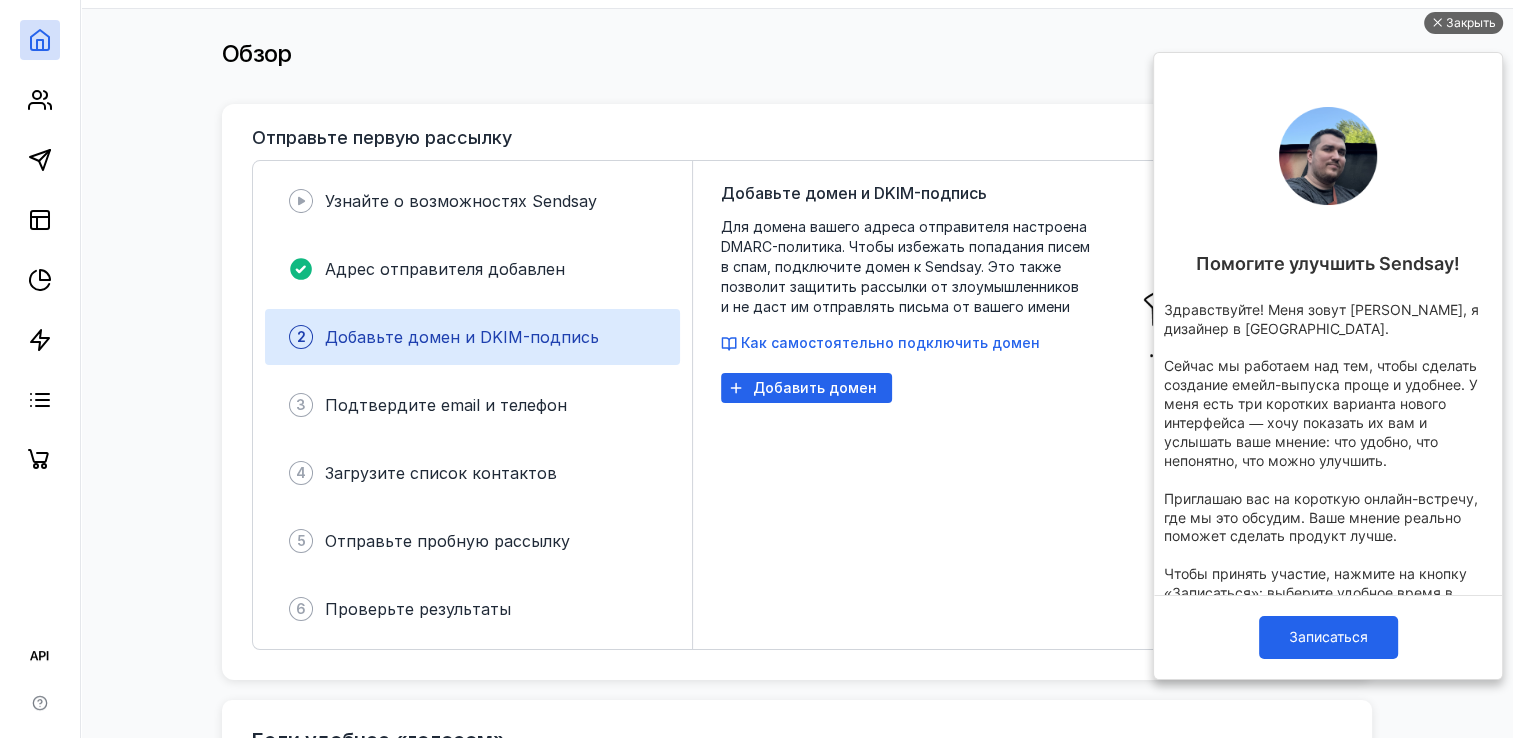 click at bounding box center (1436, 23) 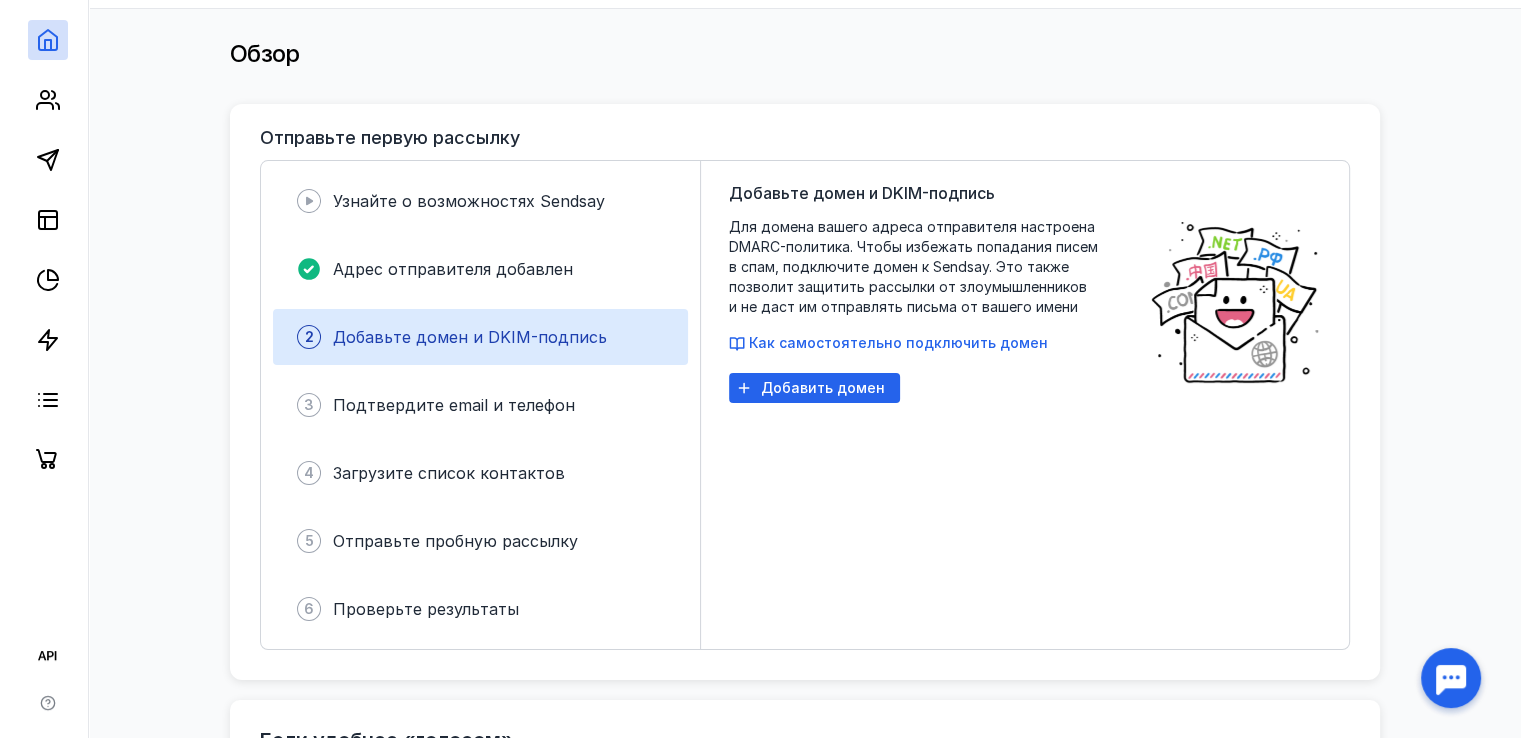 scroll, scrollTop: 0, scrollLeft: 0, axis: both 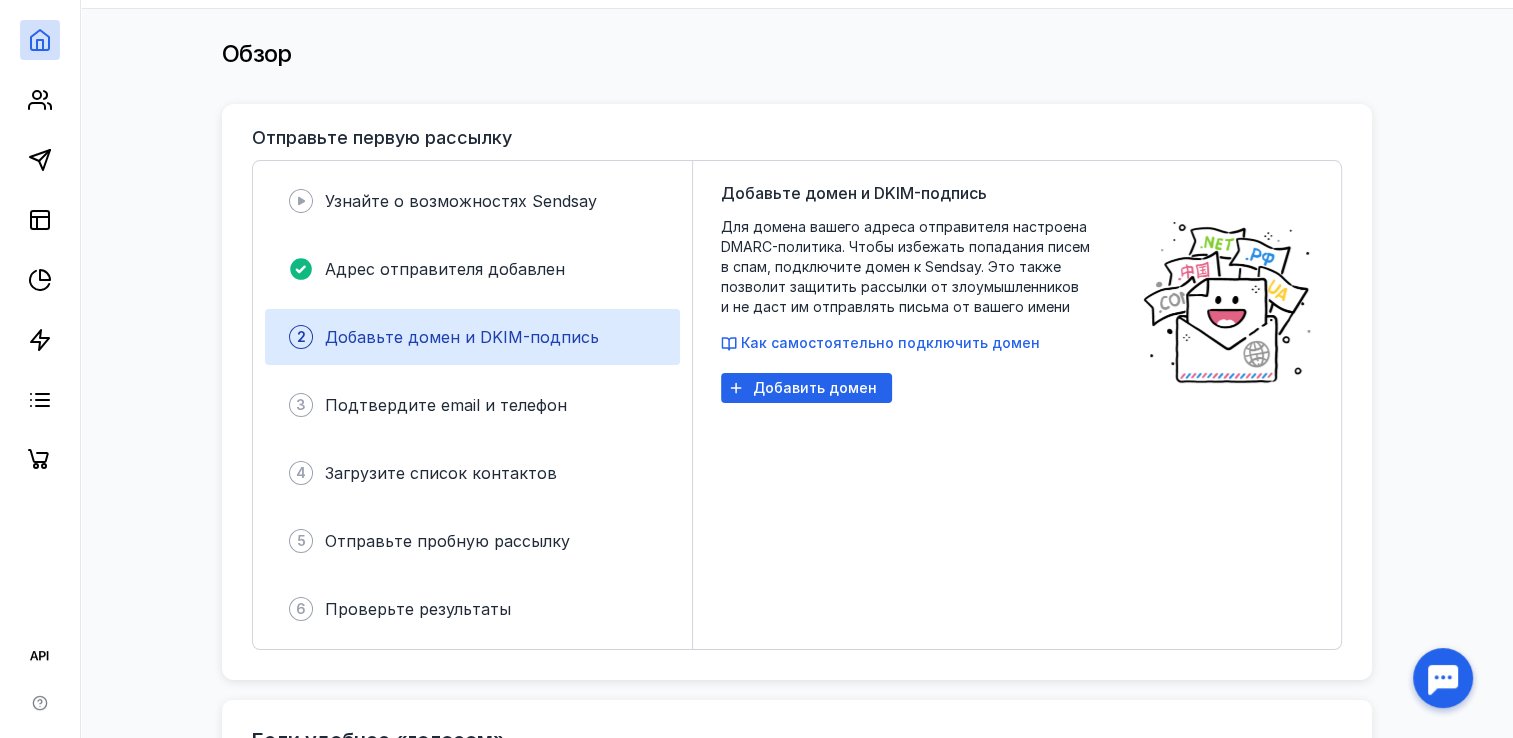 click on "Обзор Отправьте первую рассылку Узнайте о возможностях [PERSON_NAME] отправителя добавлен 2 Добавьте домен и DKIM-подпись 3 Подтвердите email и телефон 4 Загрузите список контактов 5 Отправьте пробную рассылку 6 Проверьте результаты Добавьте домен и DKIM-подпись Для домена вашего адреса отправителя настроена DMARC-политика. Чтобы избежать попадания писем в спам, подключите домен к Sendsay. Это также позволит защитить рассылки от злоумышленников и не даст им отправлять письма от вашего имени   Как самостоятельно подключить домен Добавить домен Создать выпуск F 1" at bounding box center (797, 1480) 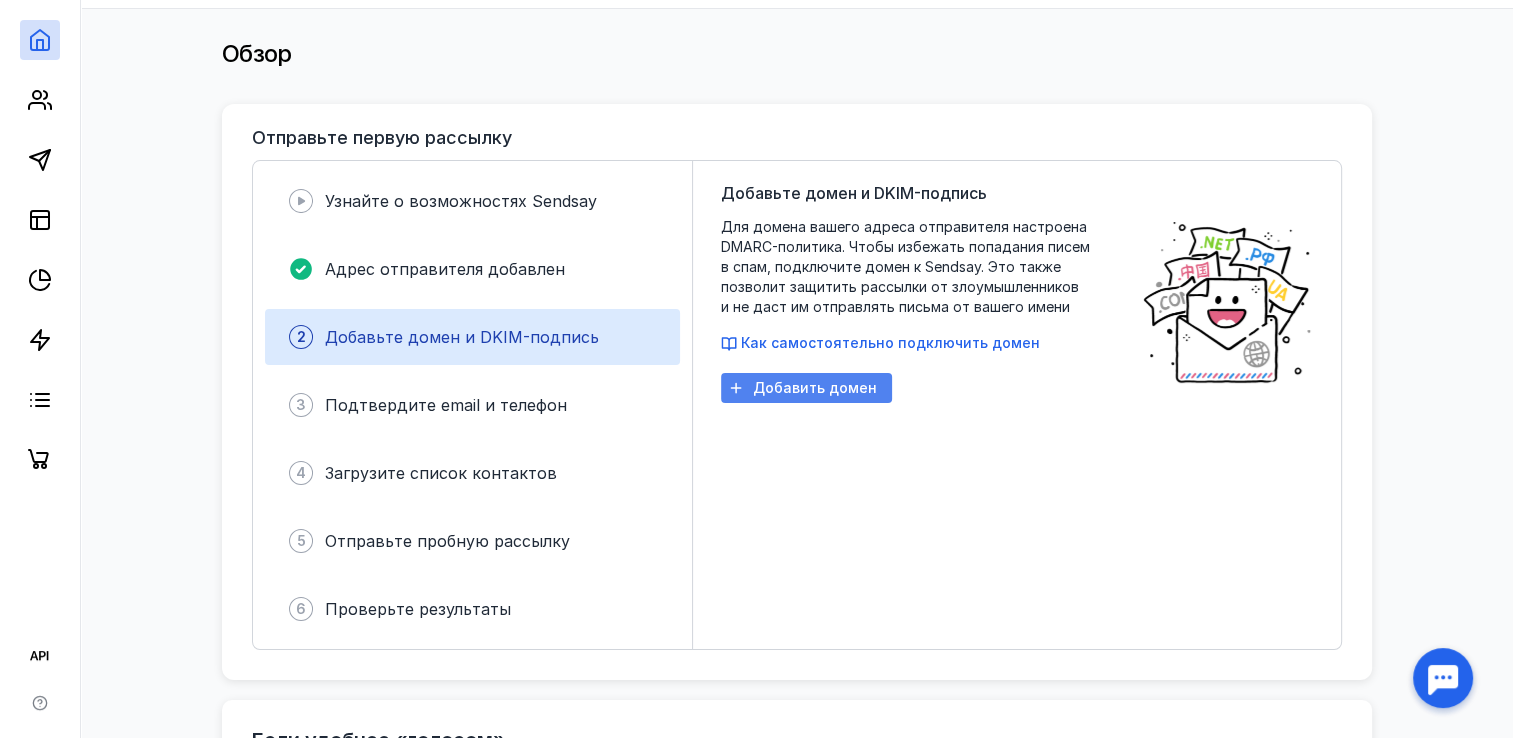 click on "Добавить домен" at bounding box center (815, 388) 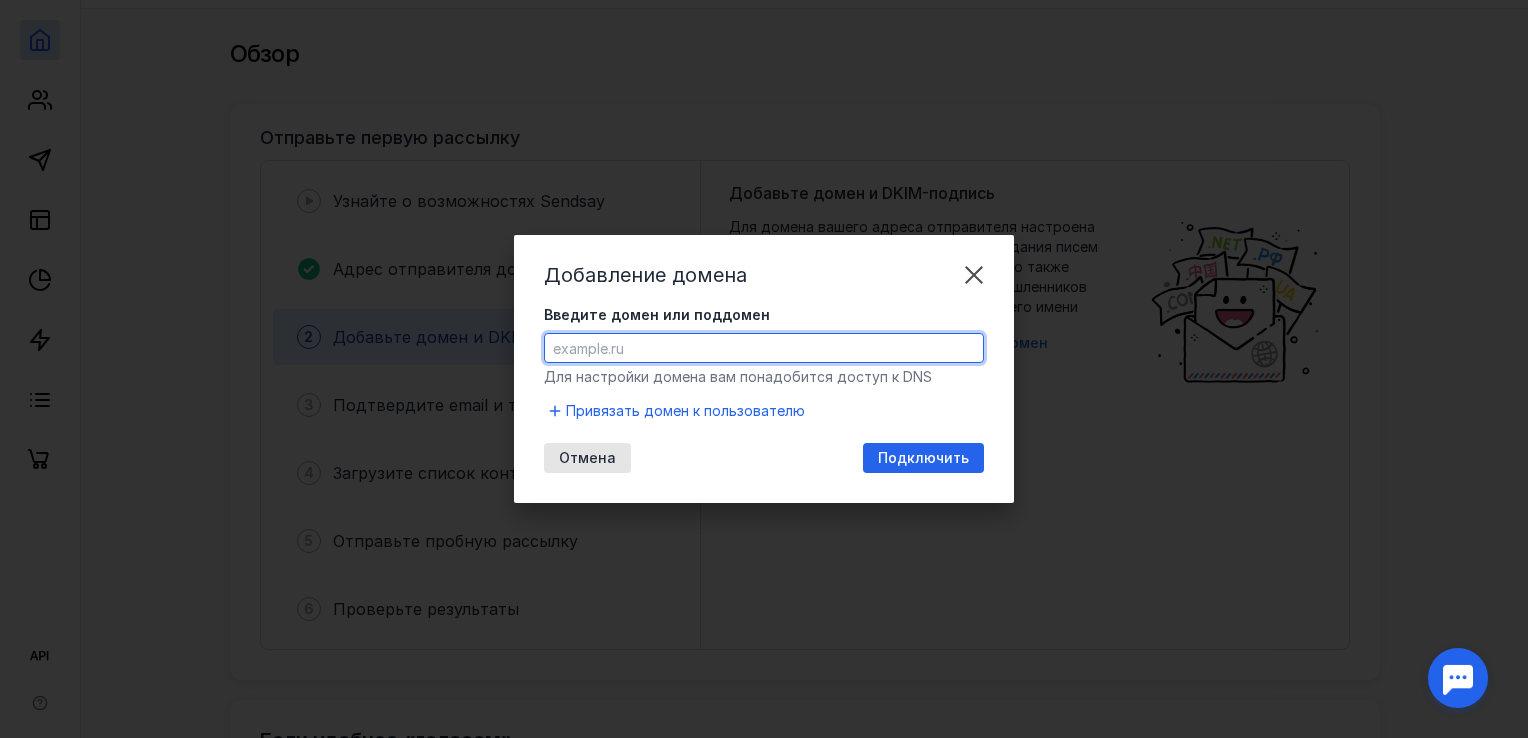 click on "Введите домен или поддомен" at bounding box center [764, 348] 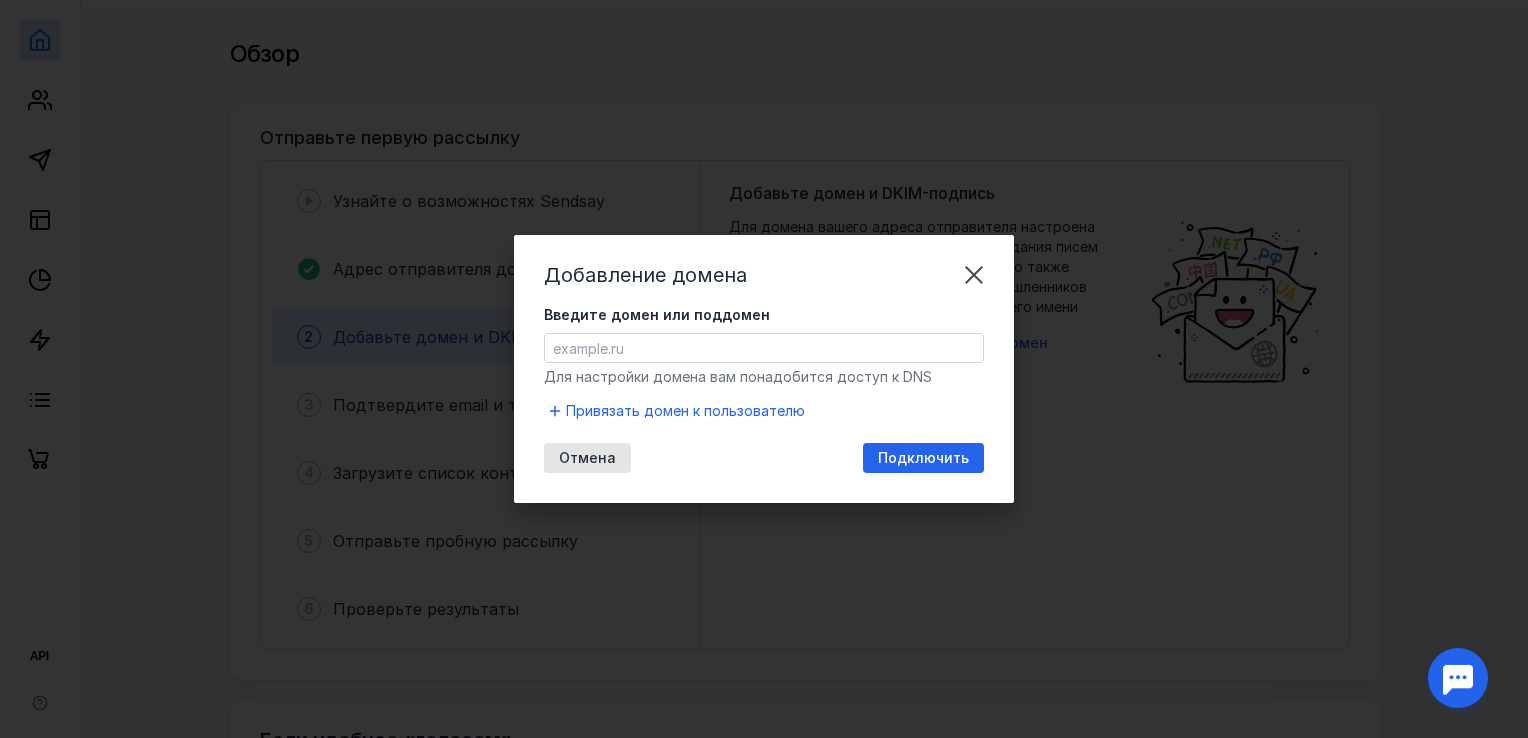click on "Добавление домена Введите домен или поддомен Для настройки домена вам понадобится доступ к DNS Привязать домен к пользователю Отмена Подключить" at bounding box center [764, 369] 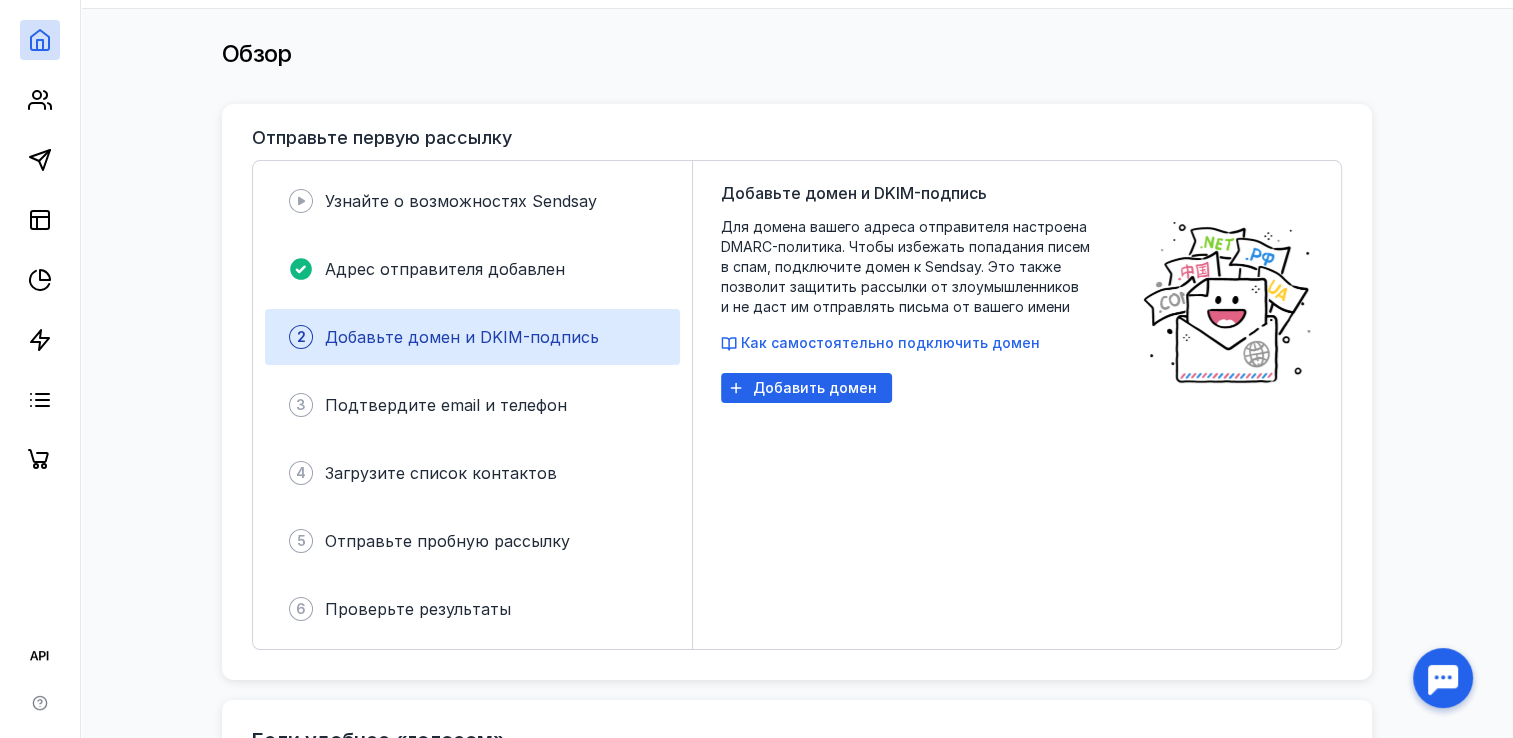 click on "Обзор" at bounding box center [797, 64] 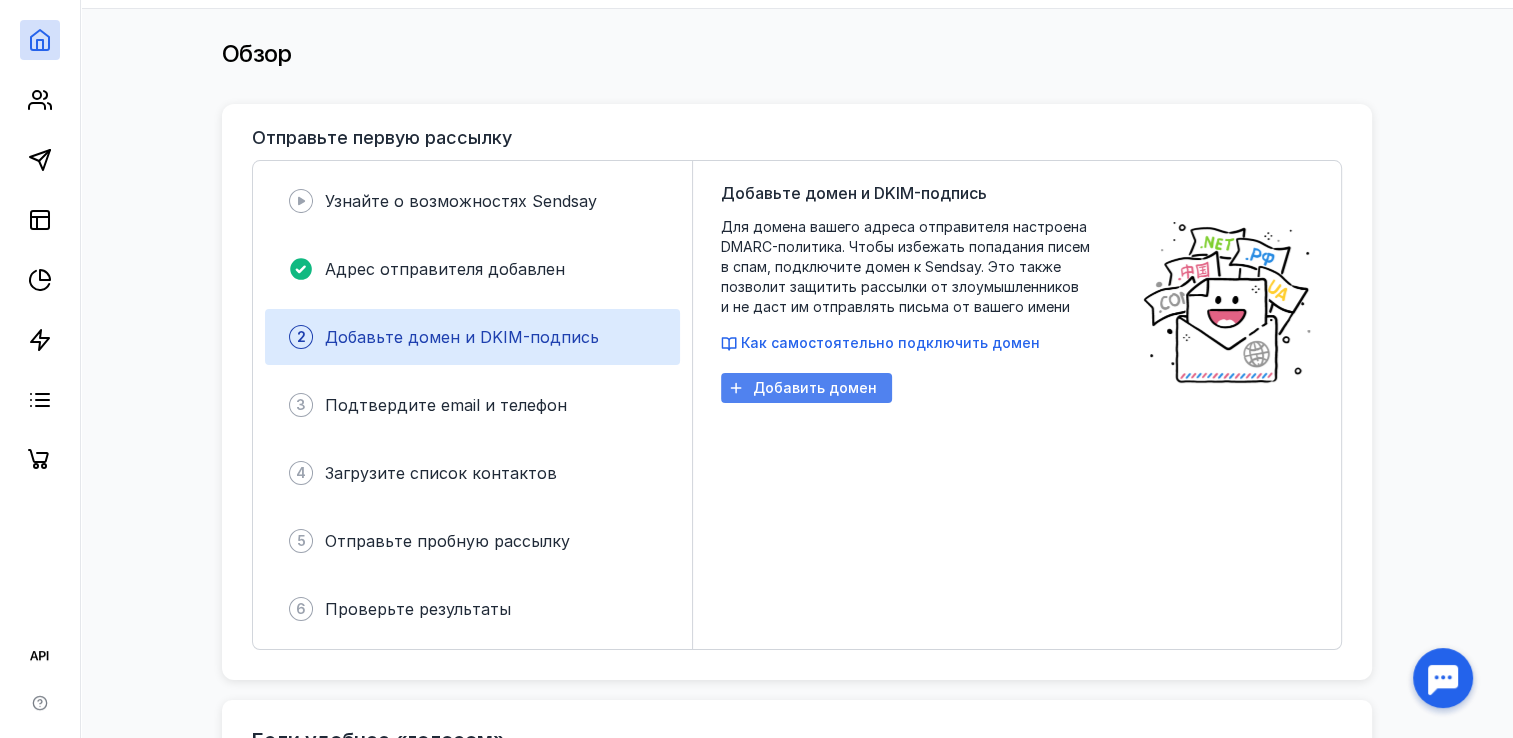 click on "Добавить домен" at bounding box center (815, 388) 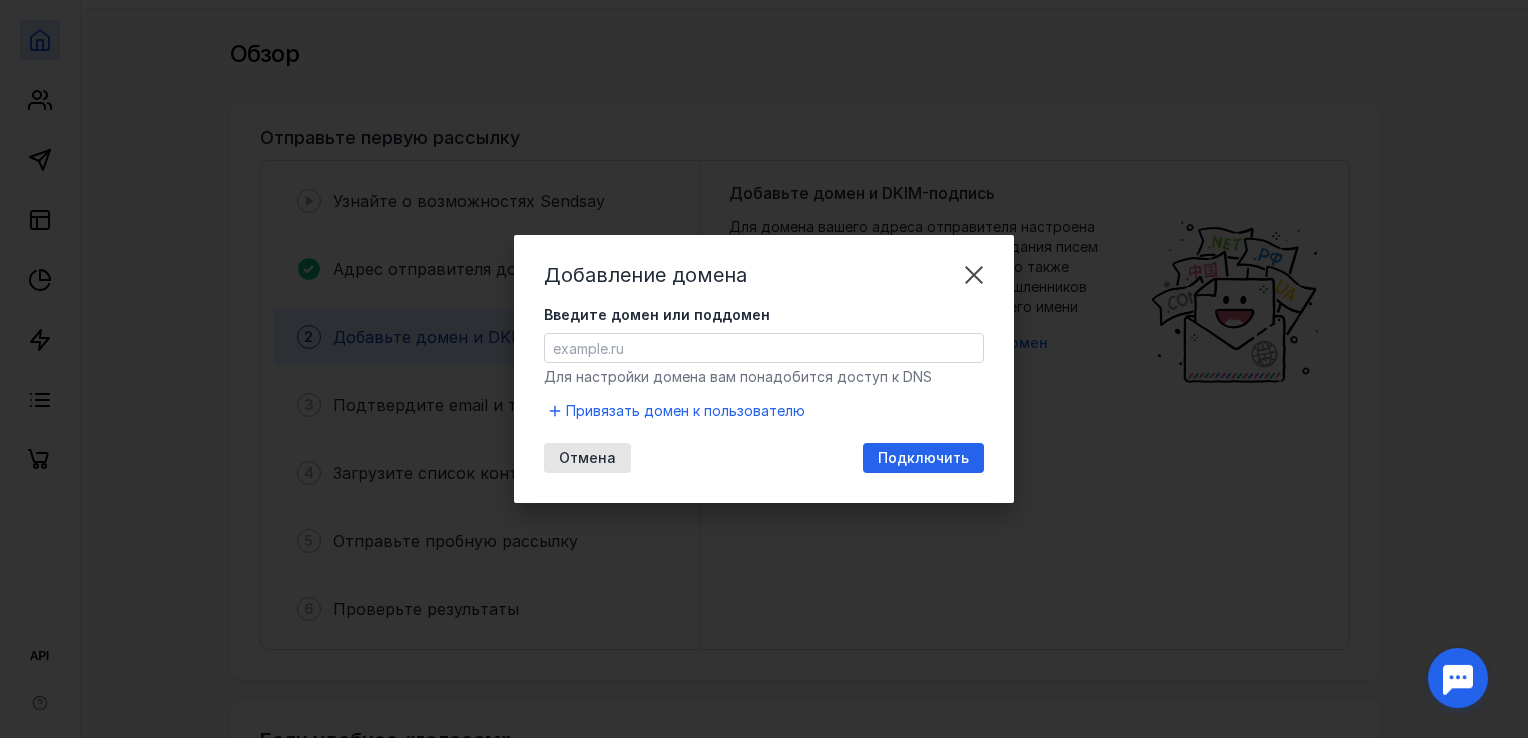 click on "Введите домен или поддомен" at bounding box center [764, 348] 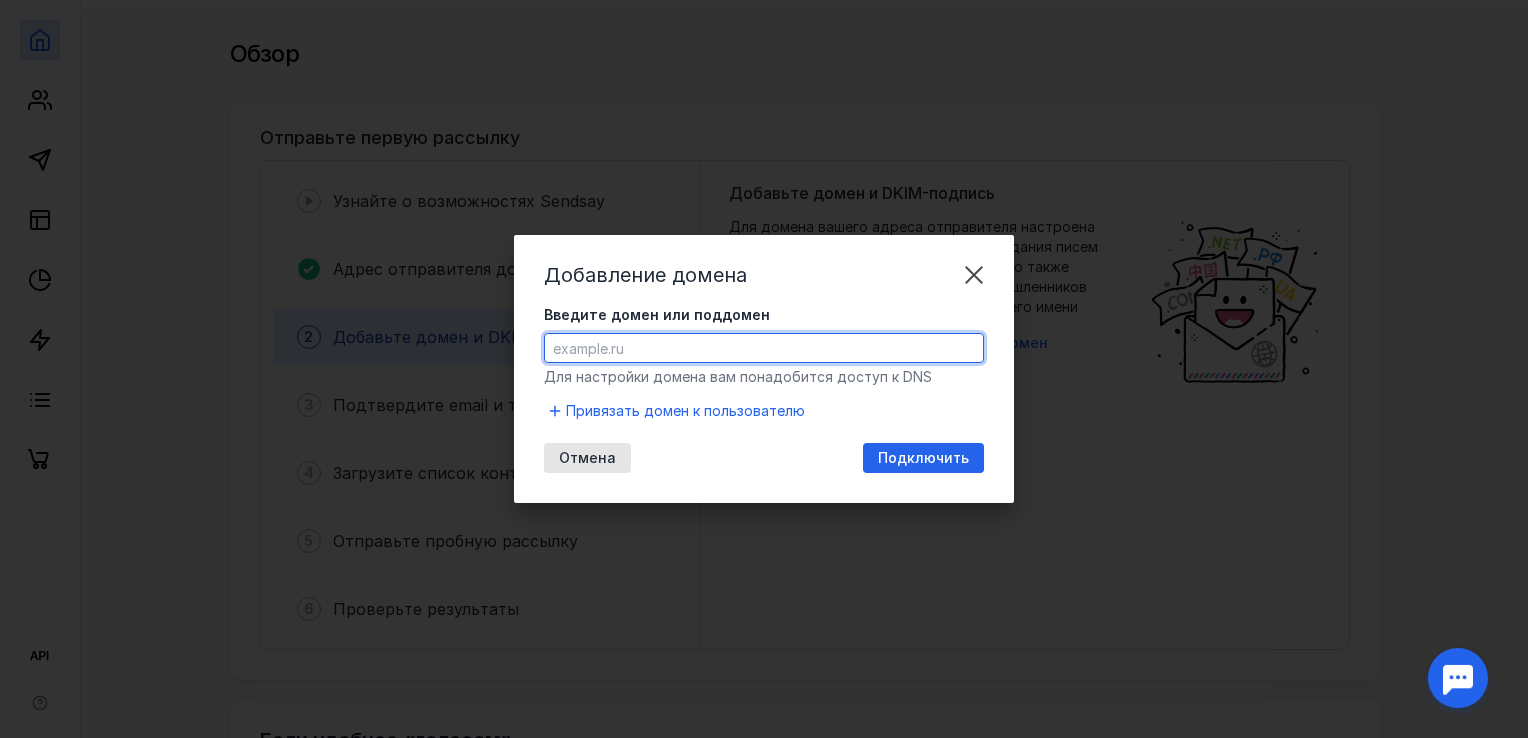 click on "Введите домен или поддомен" at bounding box center (764, 348) 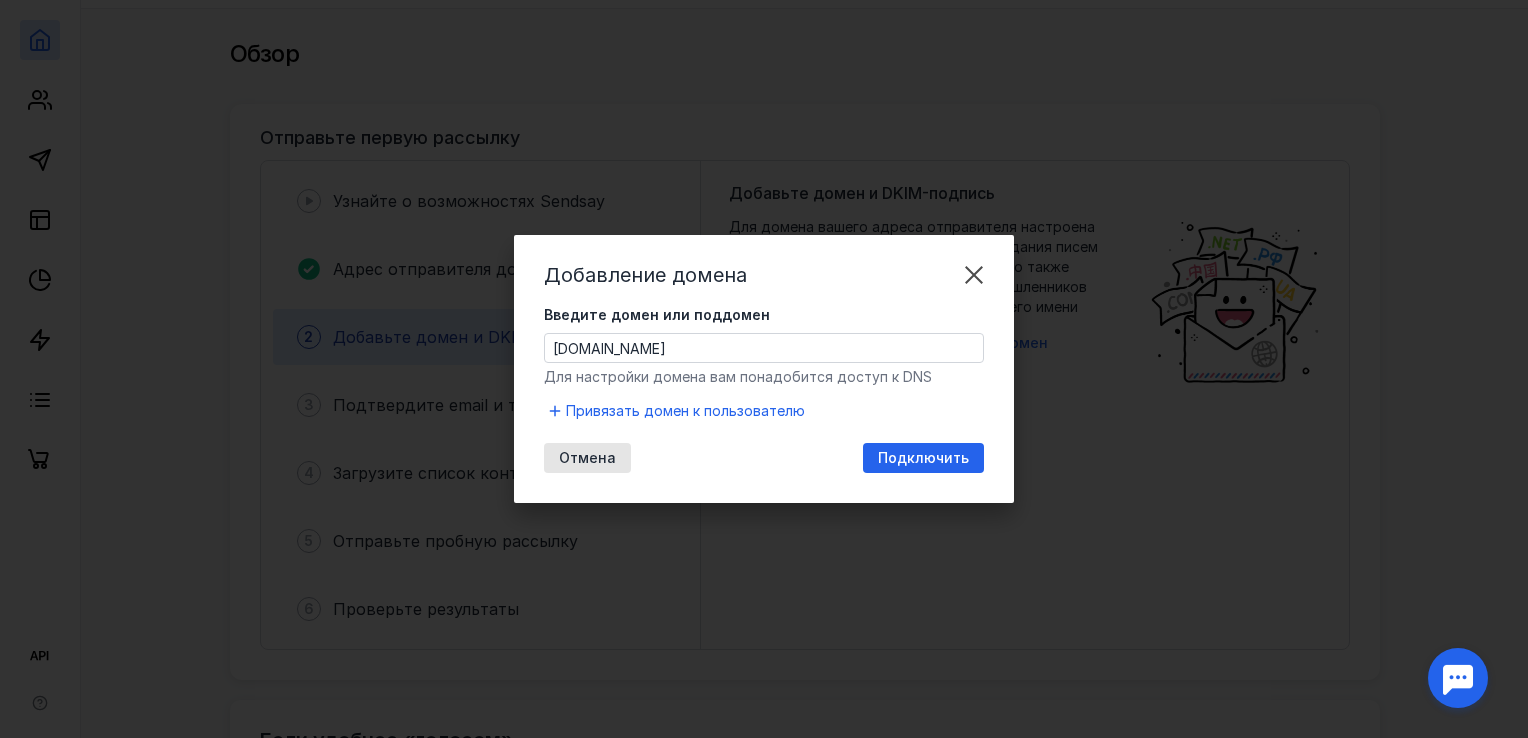 drag, startPoint x: 343, startPoint y: 733, endPoint x: 932, endPoint y: 250, distance: 761.71515 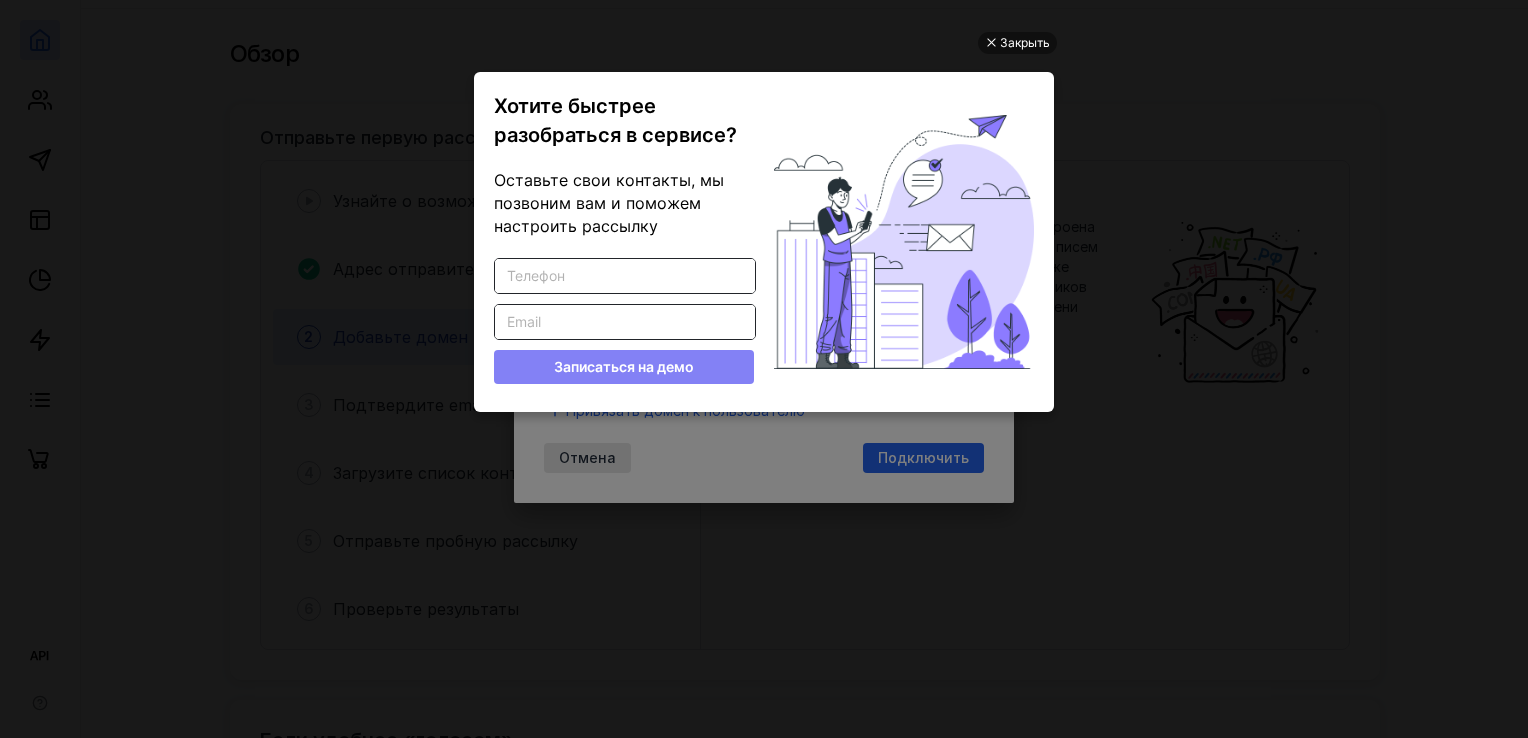 scroll, scrollTop: 0, scrollLeft: 0, axis: both 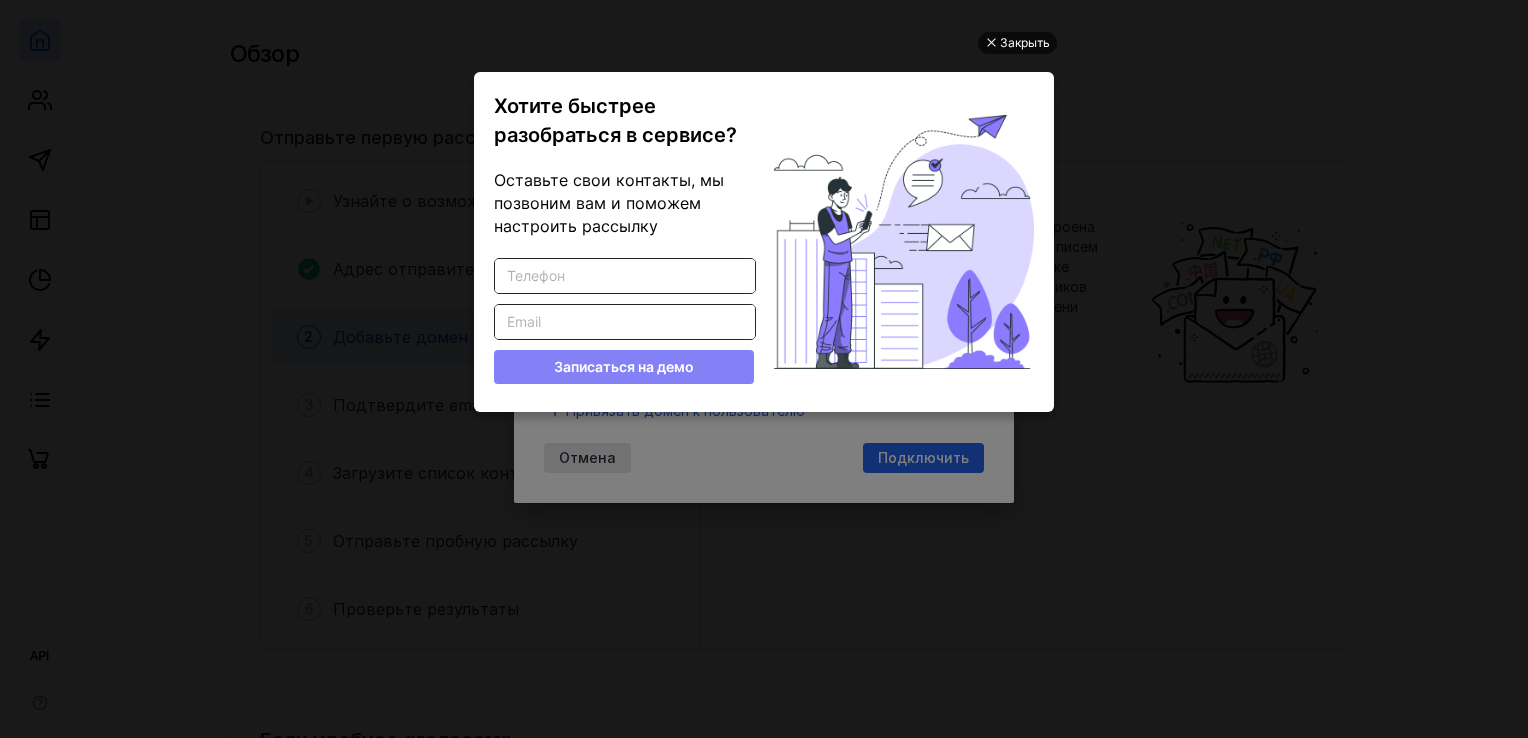 click on "Закрыть" at bounding box center (1025, 43) 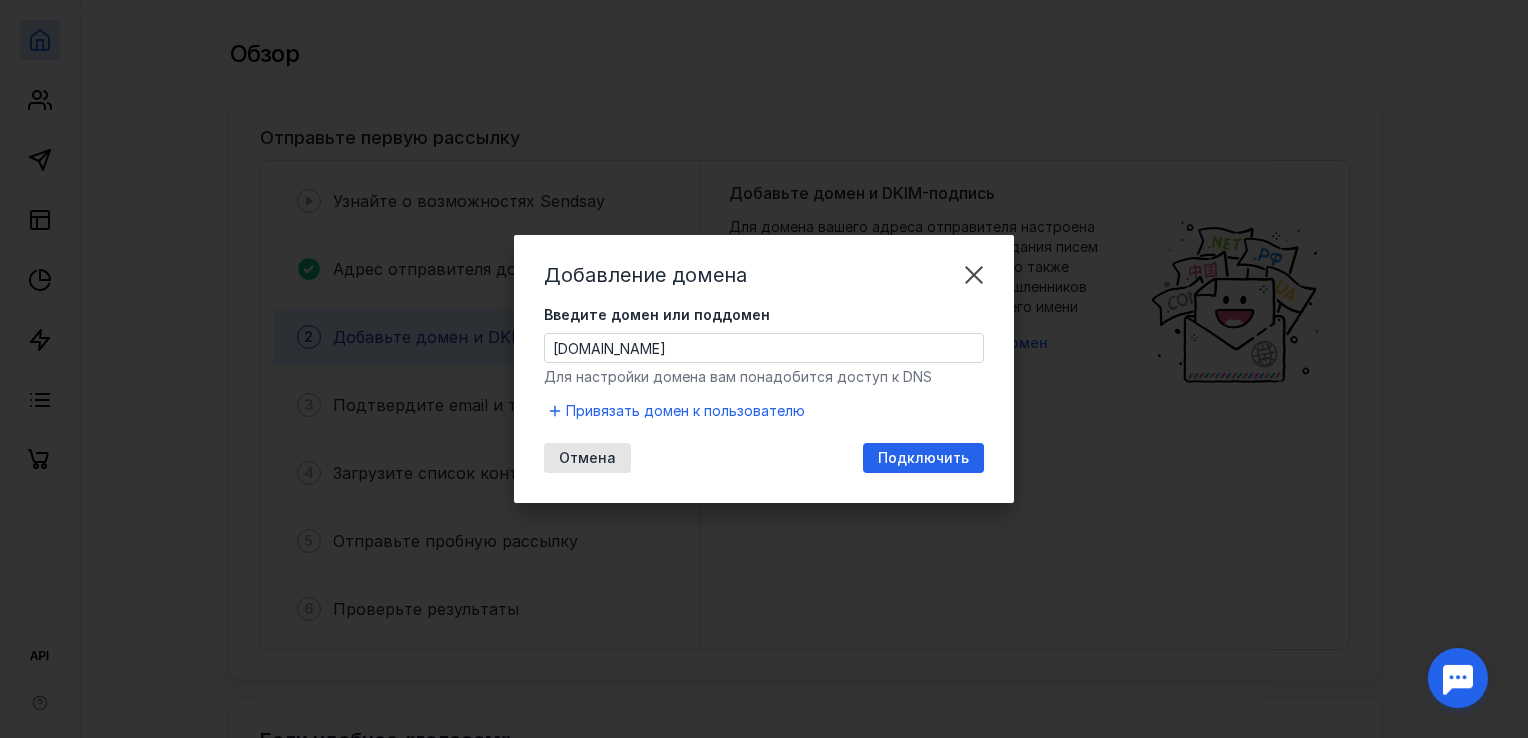 scroll, scrollTop: 0, scrollLeft: 0, axis: both 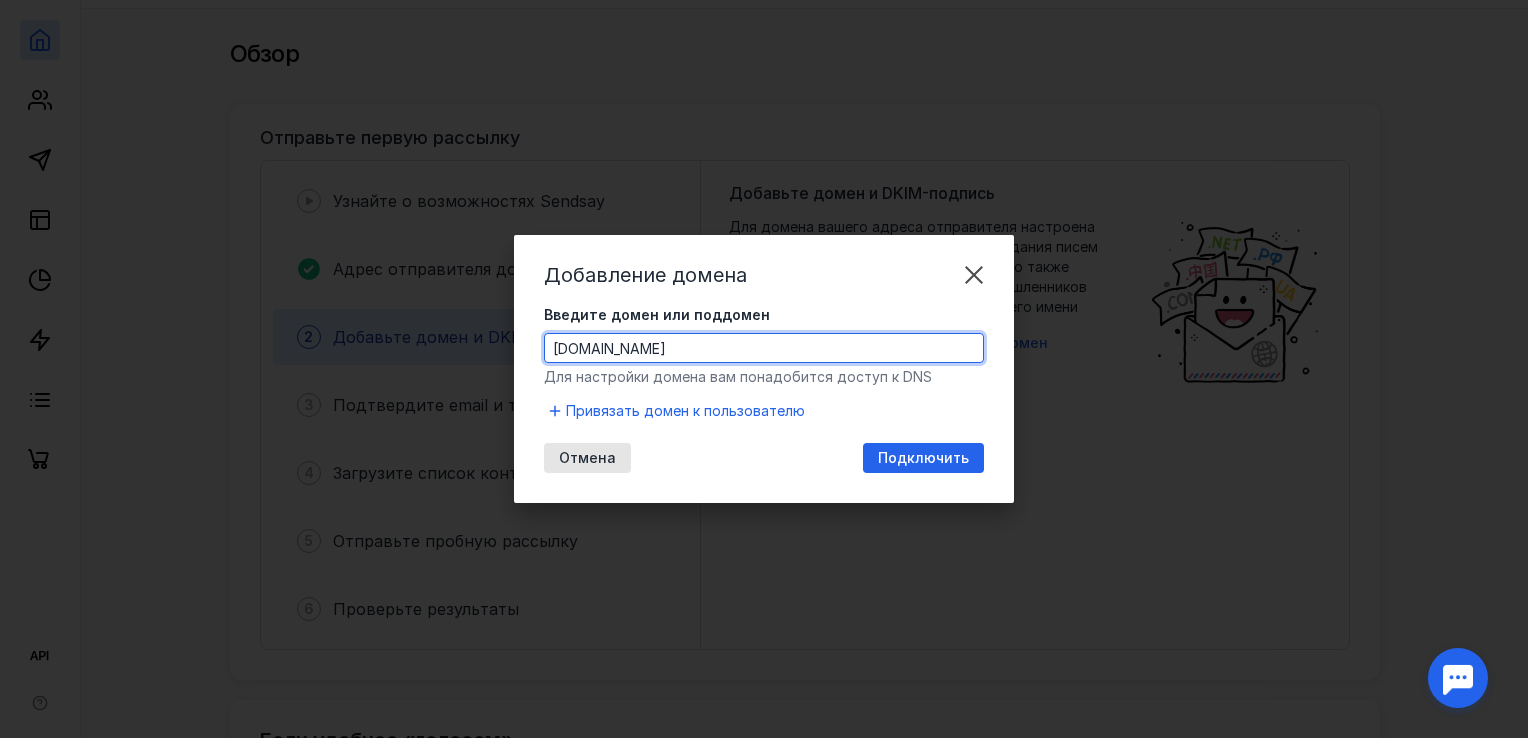 drag, startPoint x: 684, startPoint y: 340, endPoint x: 449, endPoint y: 341, distance: 235.00212 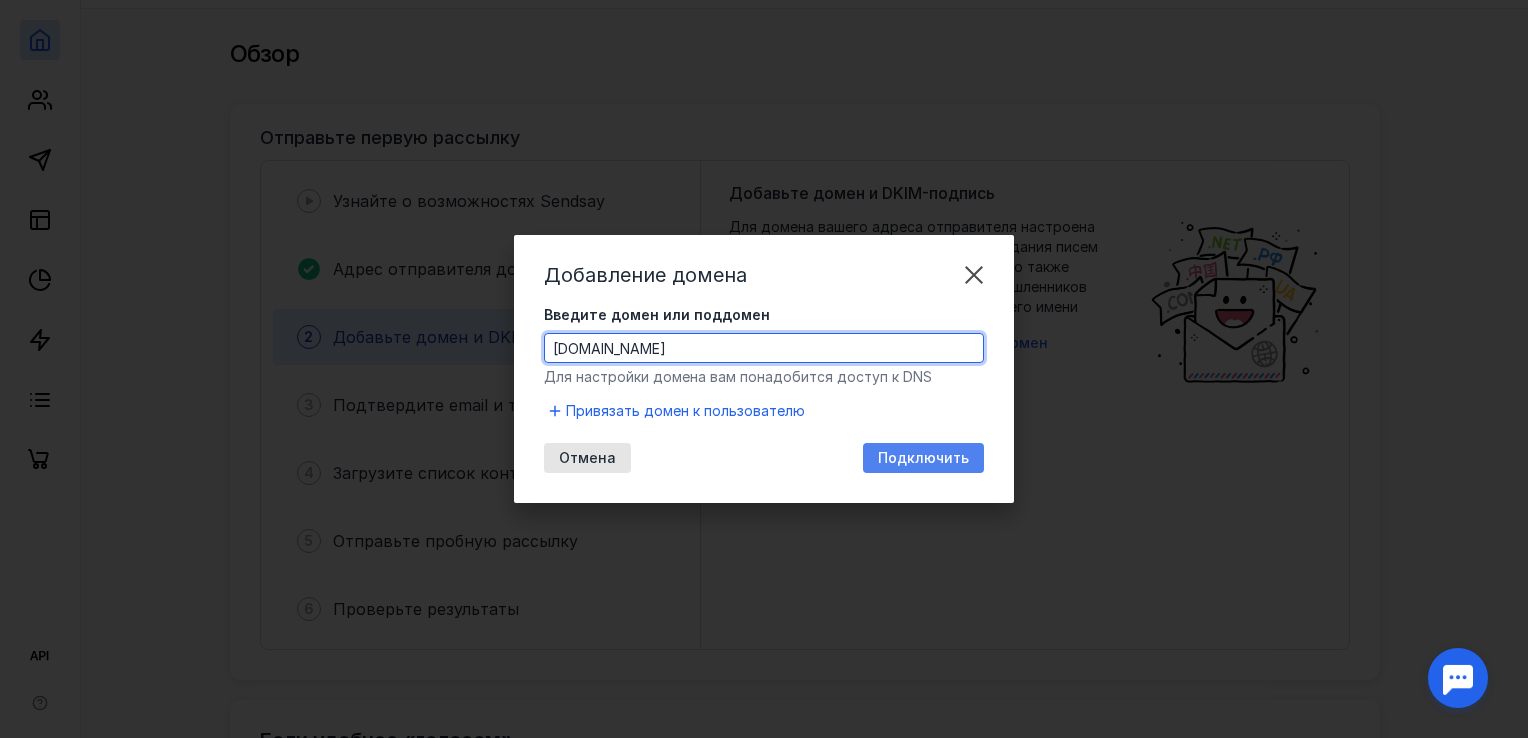 type on "[DOMAIN_NAME]" 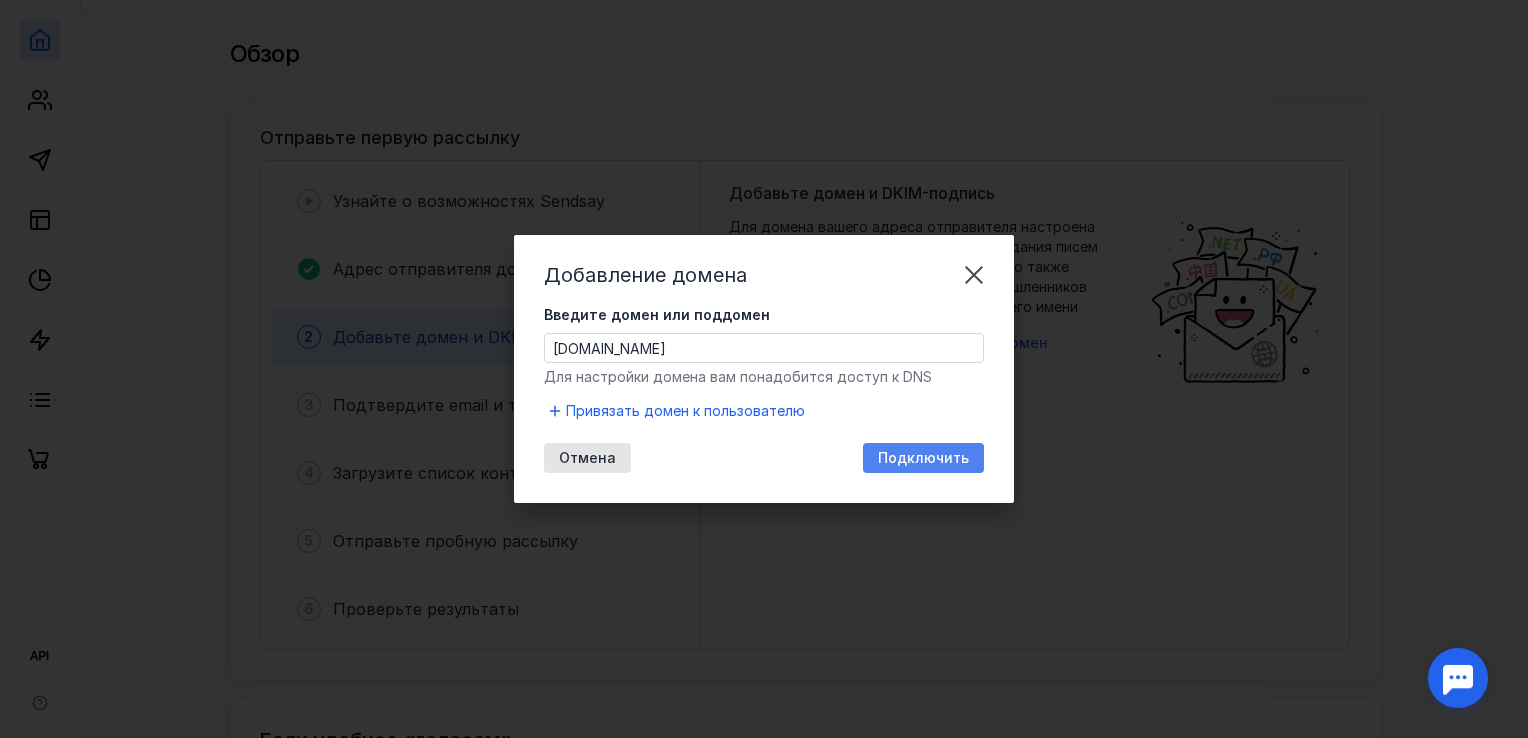 click on "Подключить" at bounding box center (923, 458) 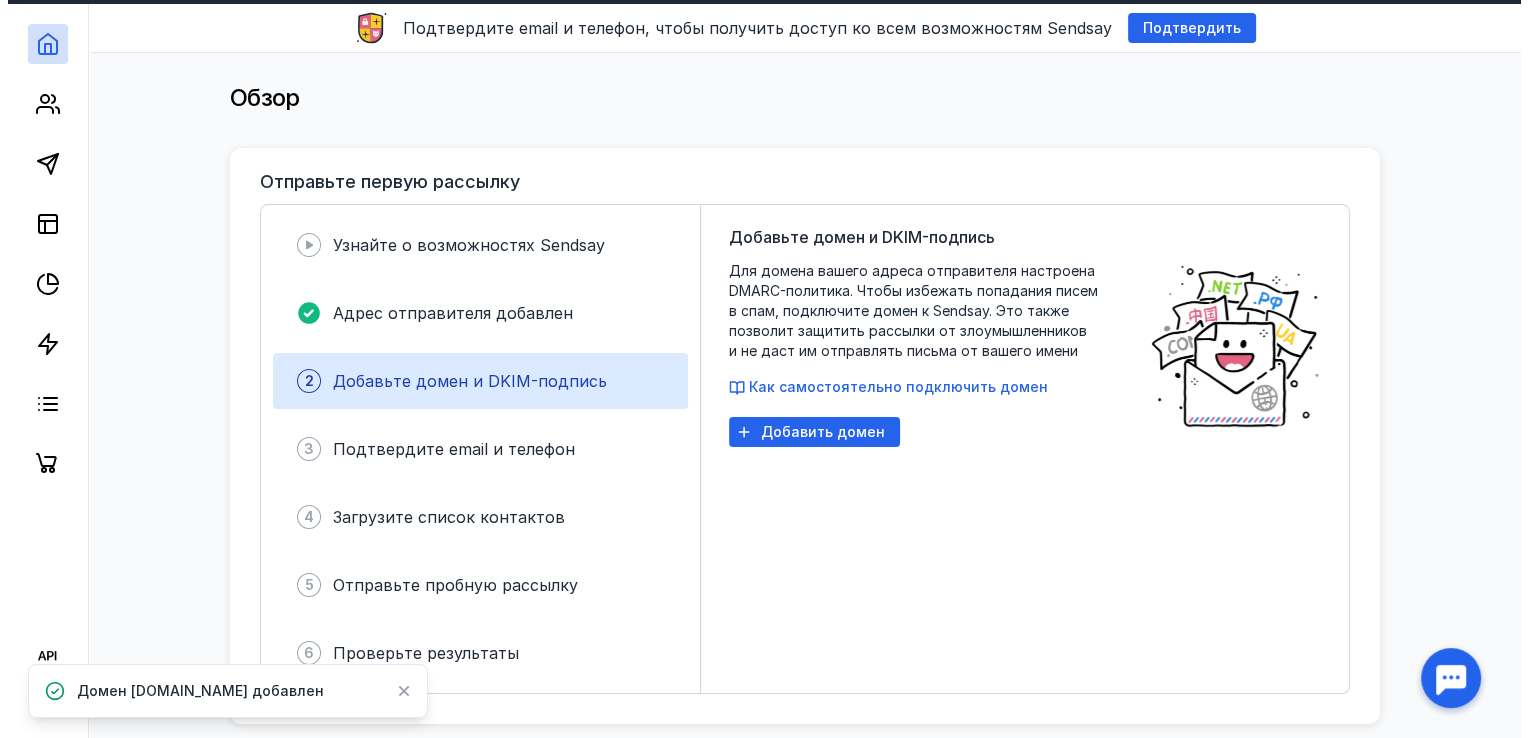 scroll, scrollTop: 100, scrollLeft: 0, axis: vertical 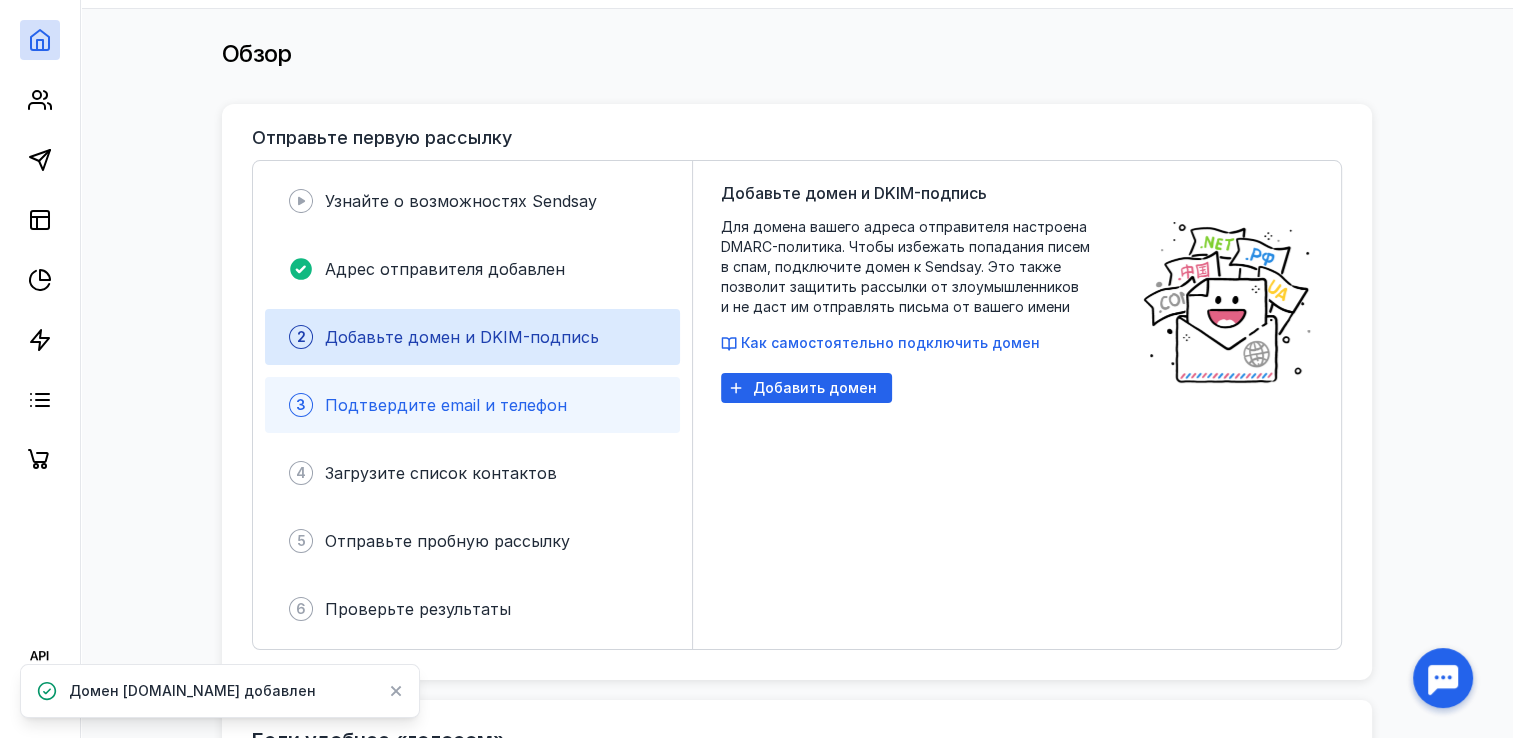 click on "Подтвердите email и телефон" at bounding box center (446, 405) 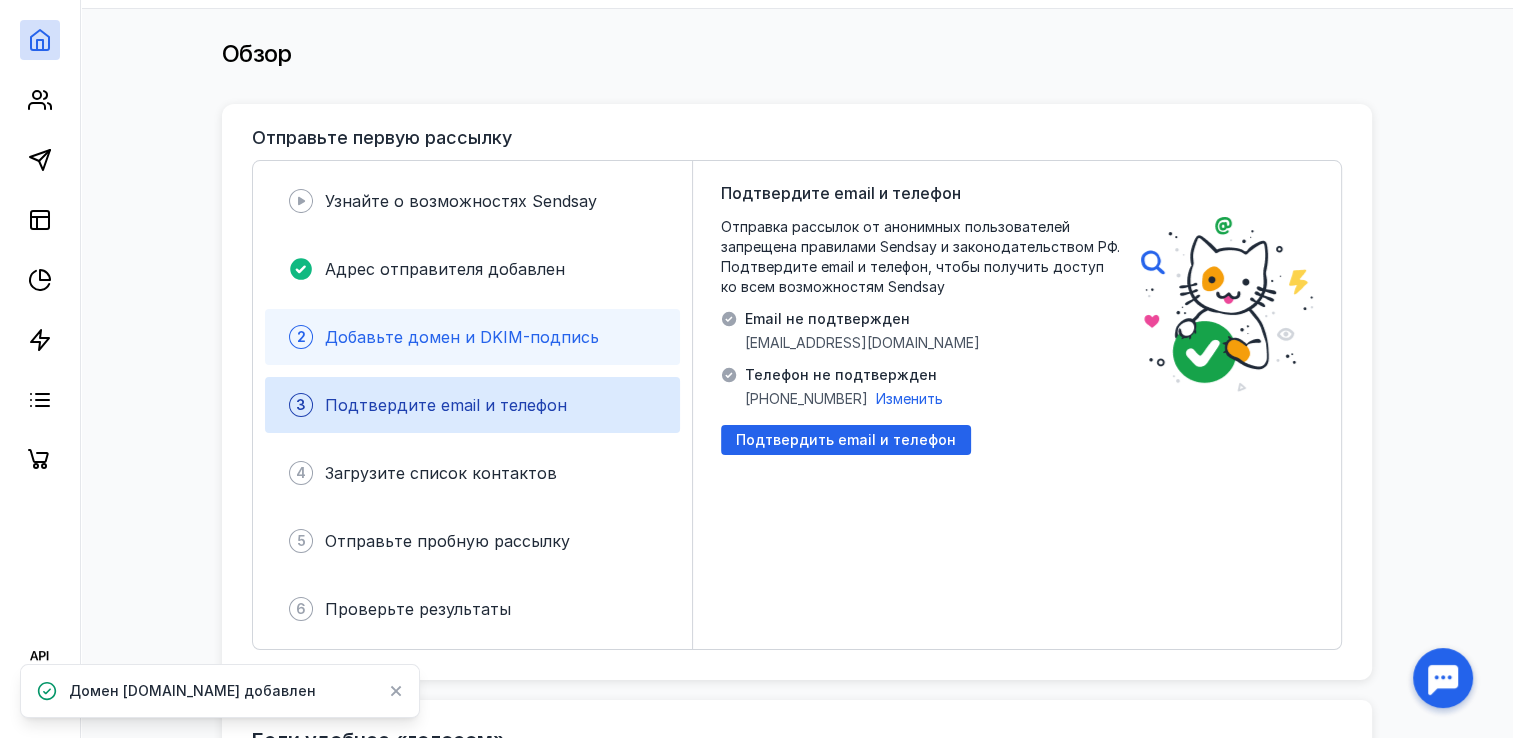 click on "Добавьте домен и DKIM-подпись" at bounding box center (462, 337) 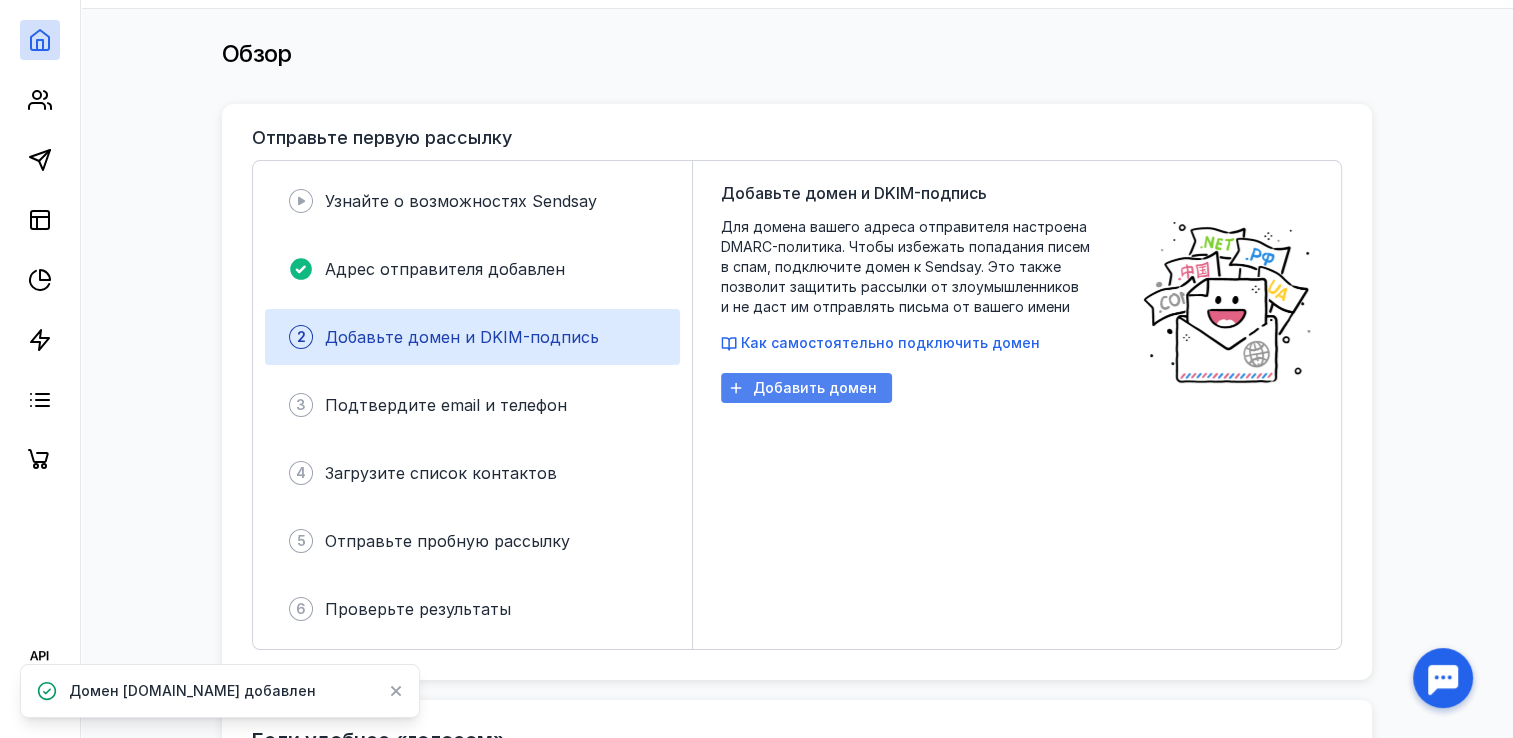 click on "Добавить домен" at bounding box center (815, 388) 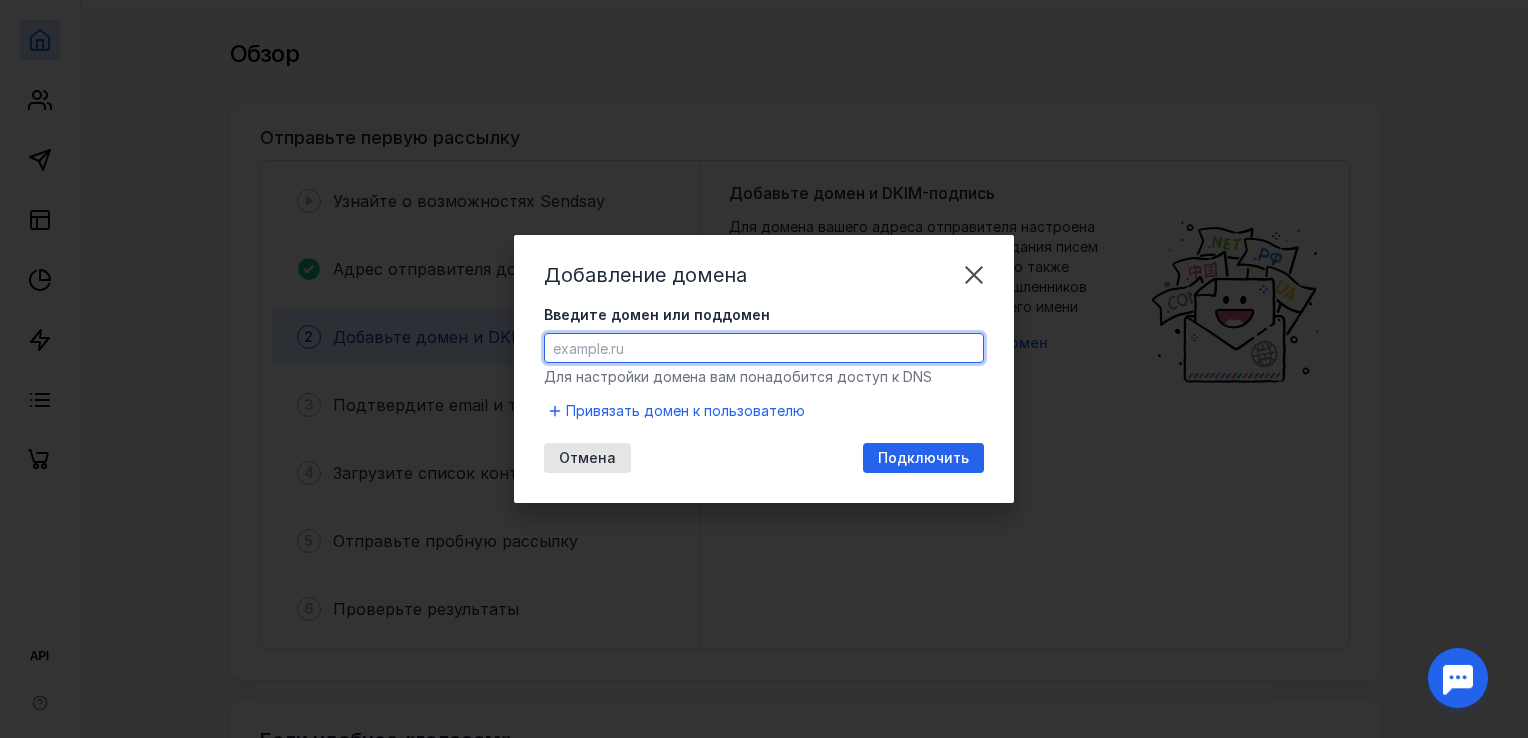 click on "Введите домен или поддомен" at bounding box center (764, 348) 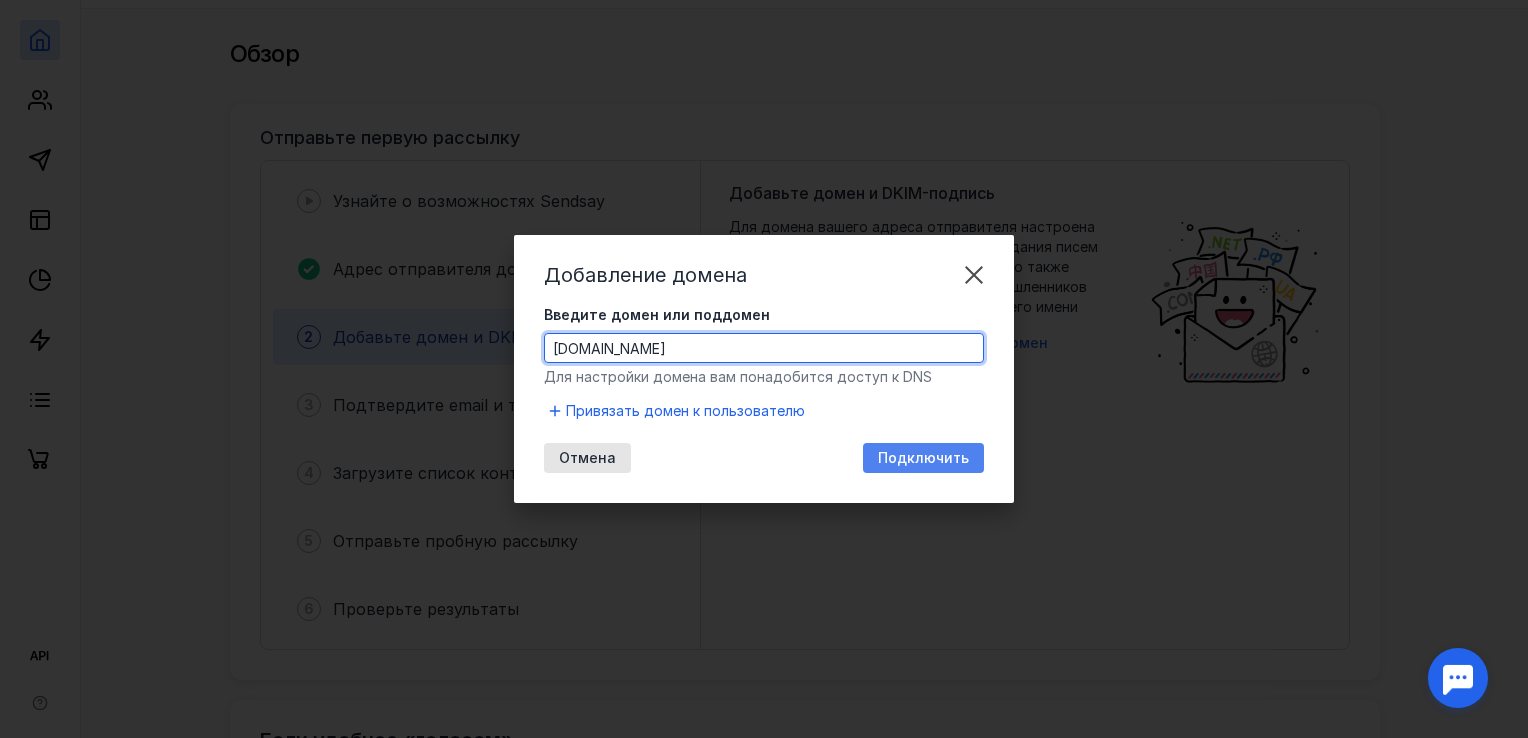 type on "[DOMAIN_NAME]" 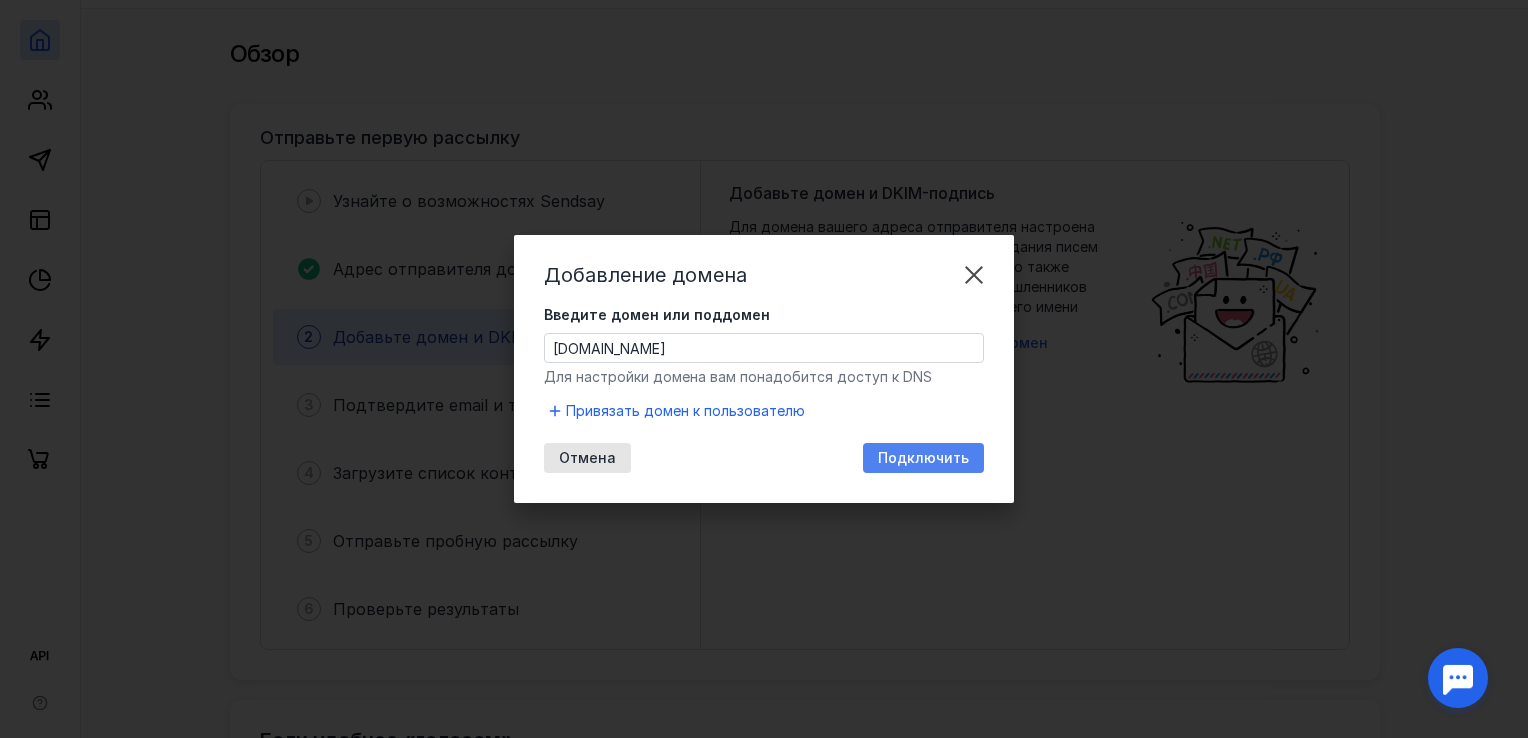 click on "Подключить" at bounding box center [923, 458] 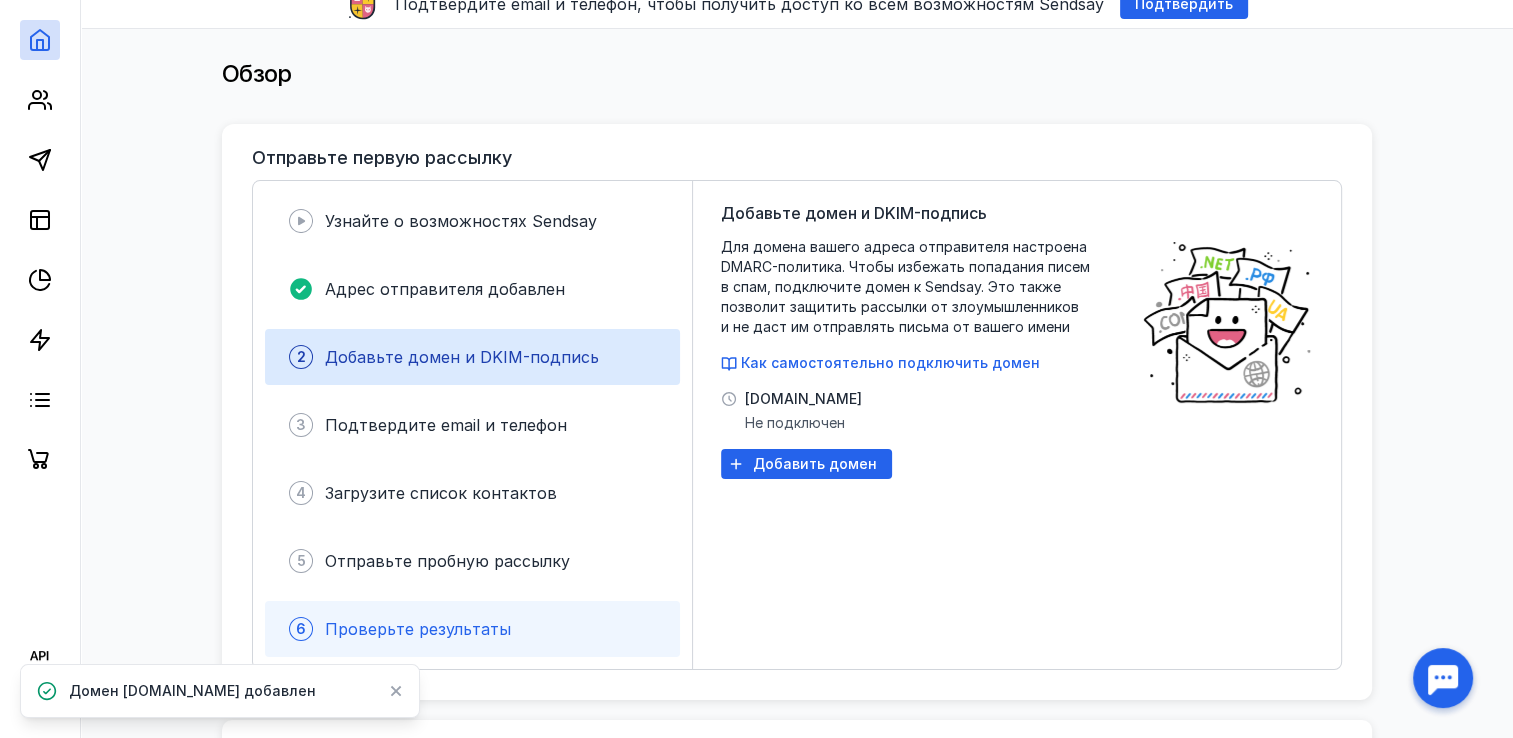 scroll, scrollTop: 300, scrollLeft: 0, axis: vertical 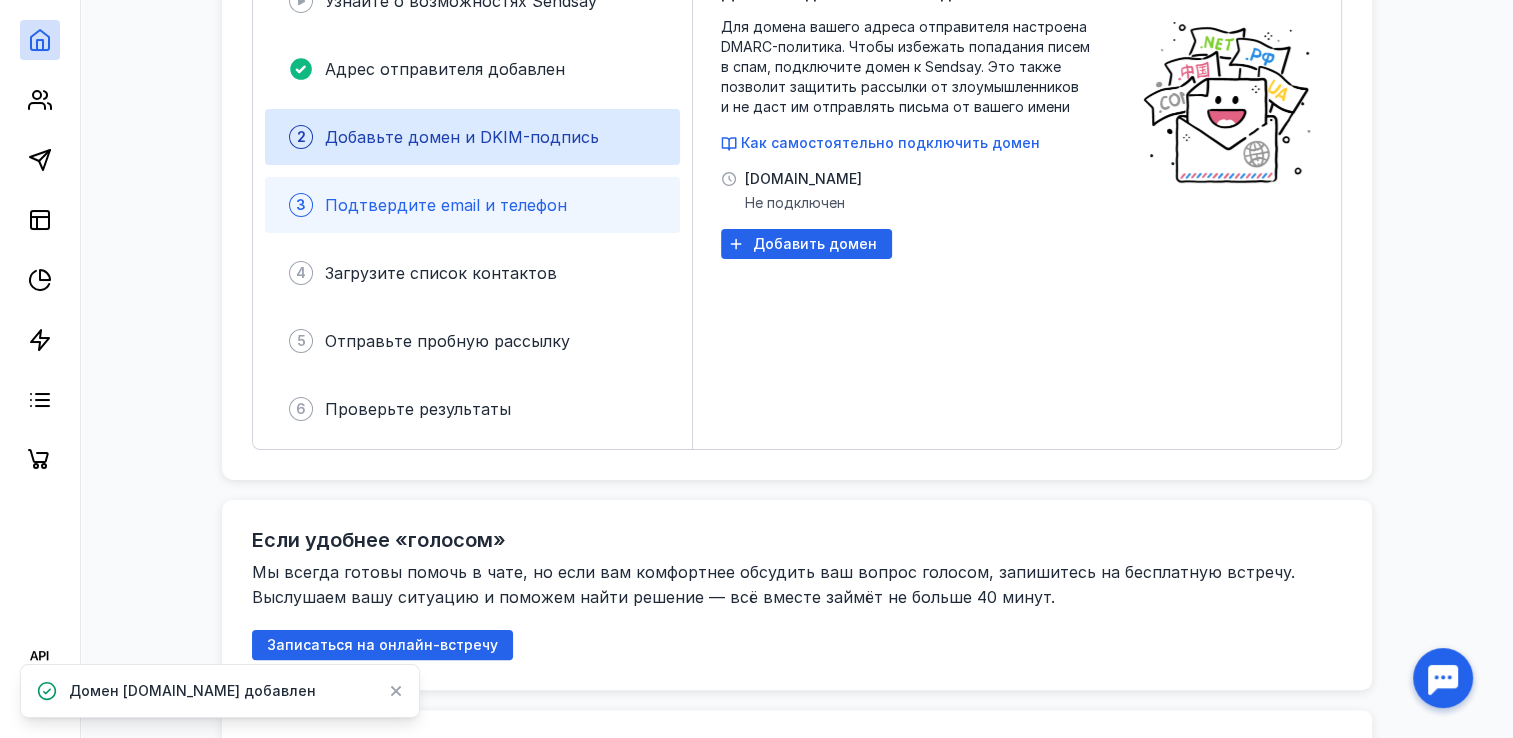 click on "Подтвердите email и телефон" at bounding box center (446, 205) 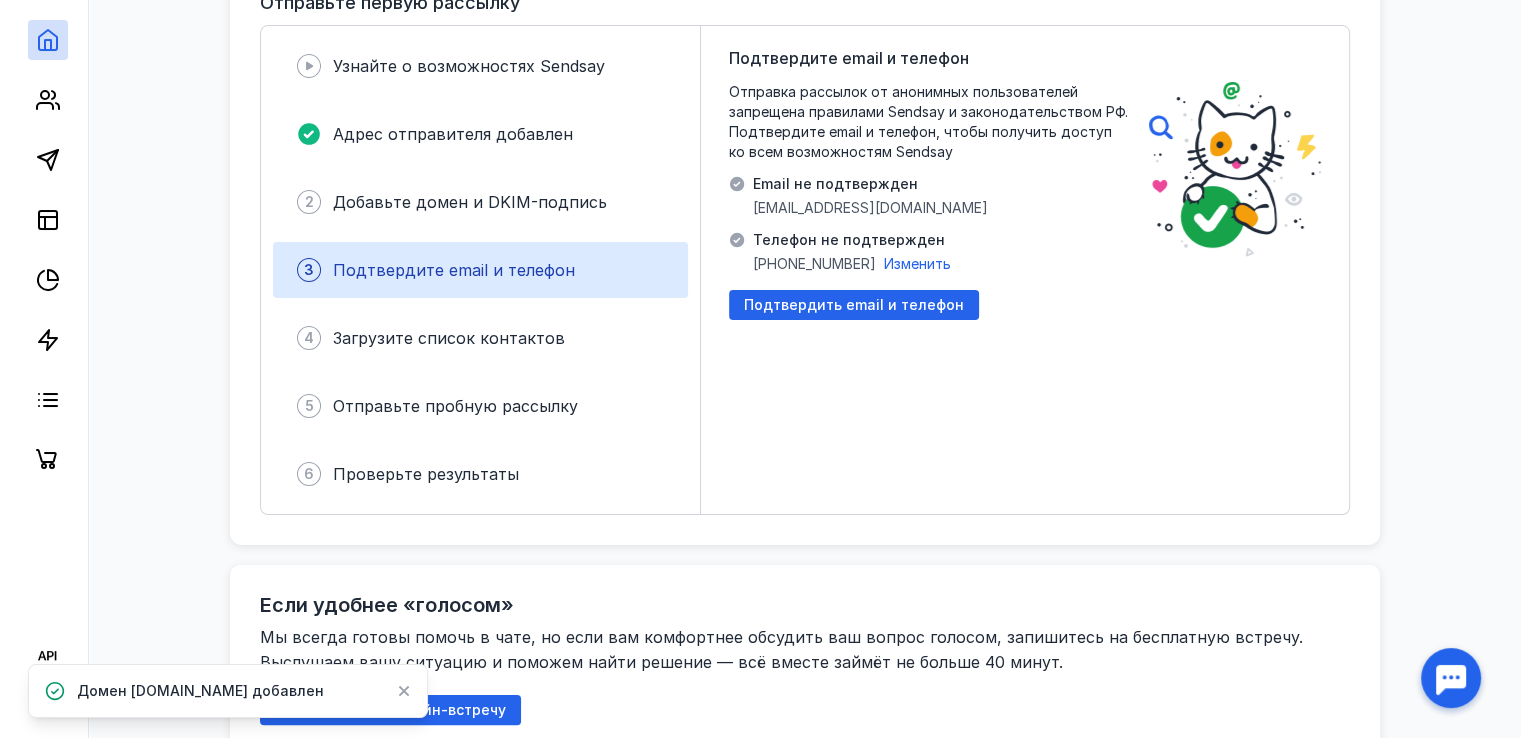 scroll, scrollTop: 200, scrollLeft: 0, axis: vertical 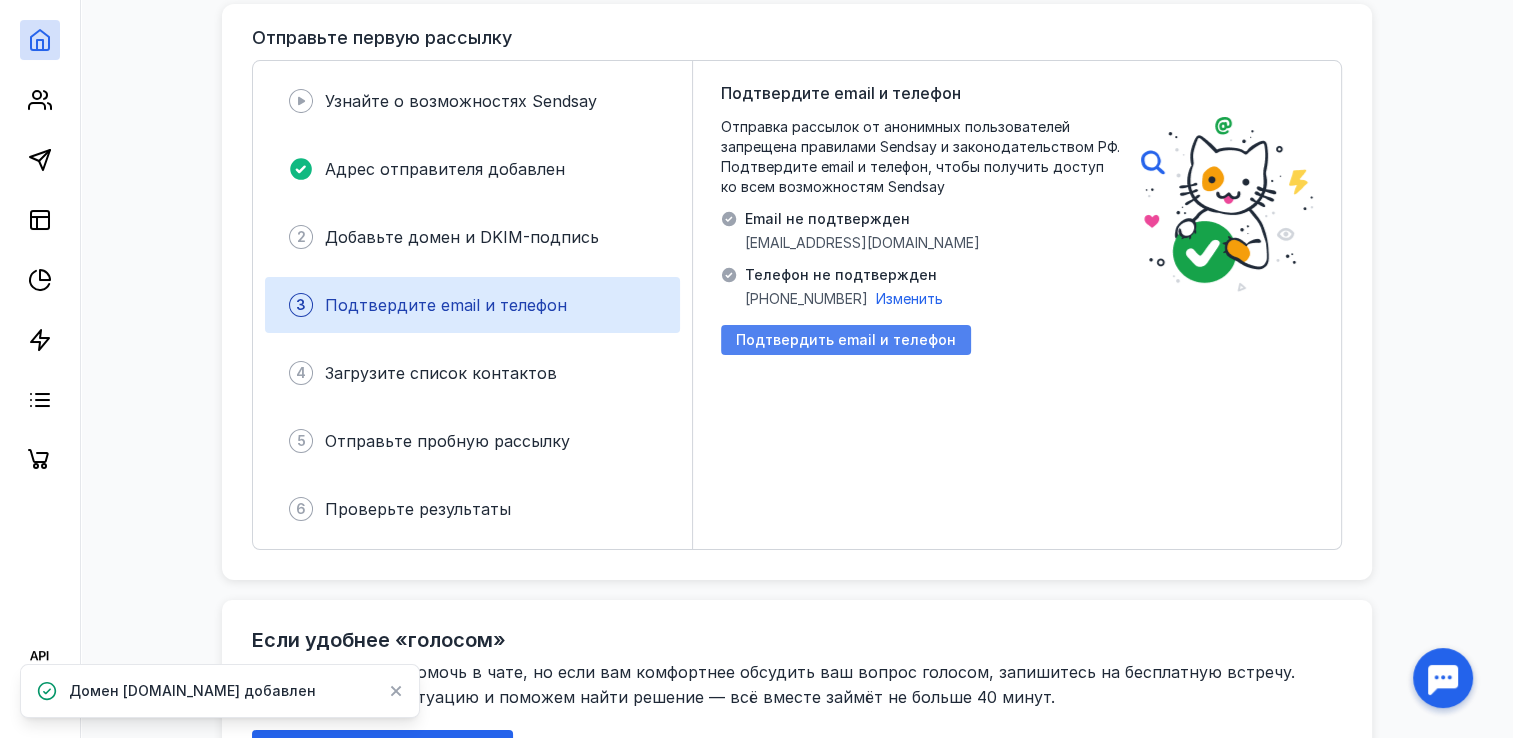 click on "Подтвердить email и телефон" at bounding box center [846, 340] 